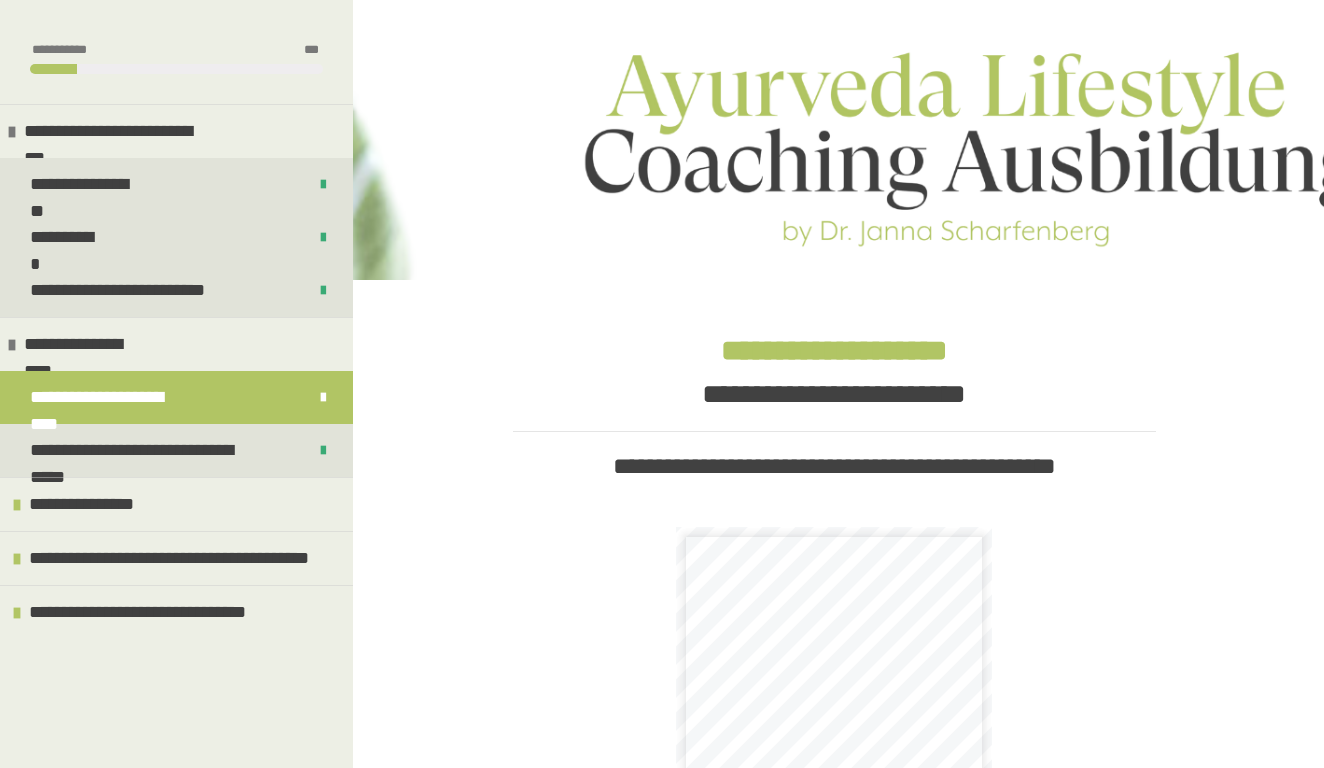 scroll, scrollTop: 493, scrollLeft: 0, axis: vertical 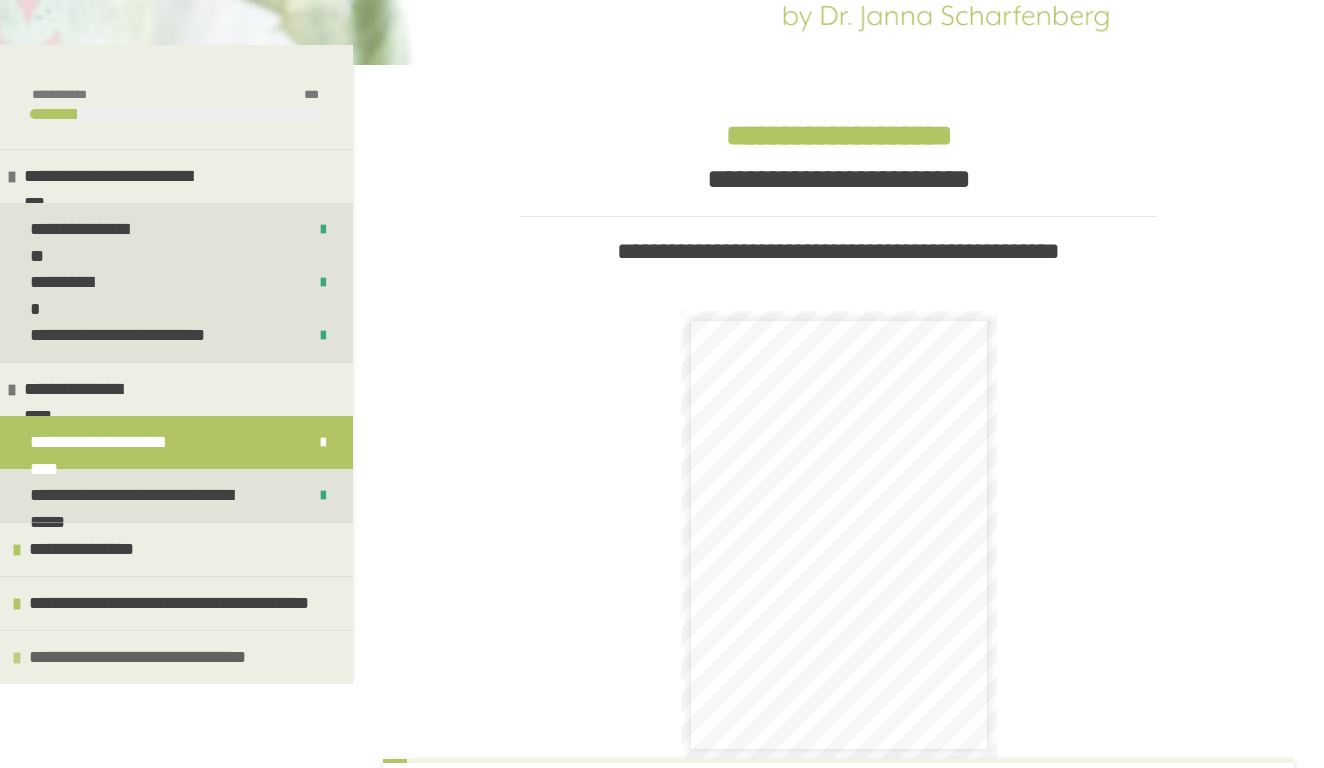click on "**********" at bounding box center (140, 657) 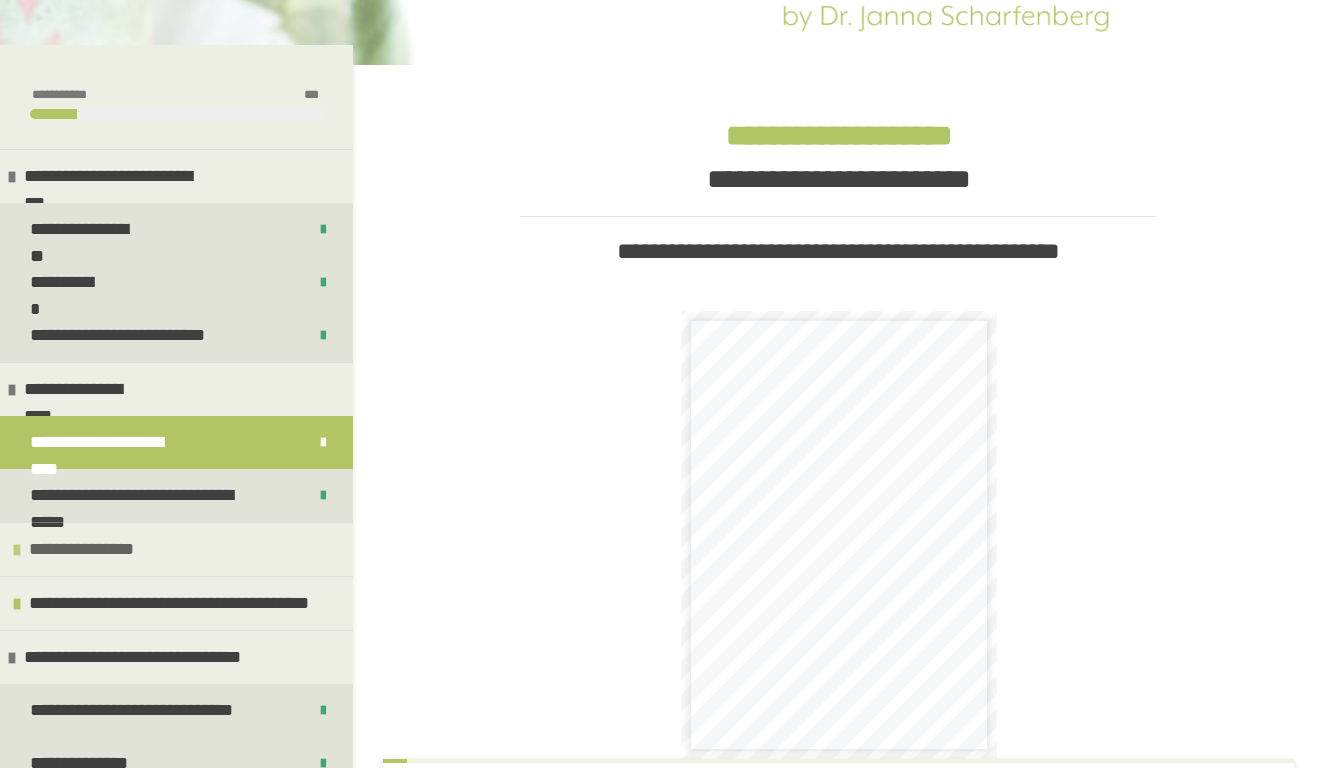 click on "**********" at bounding box center (176, 549) 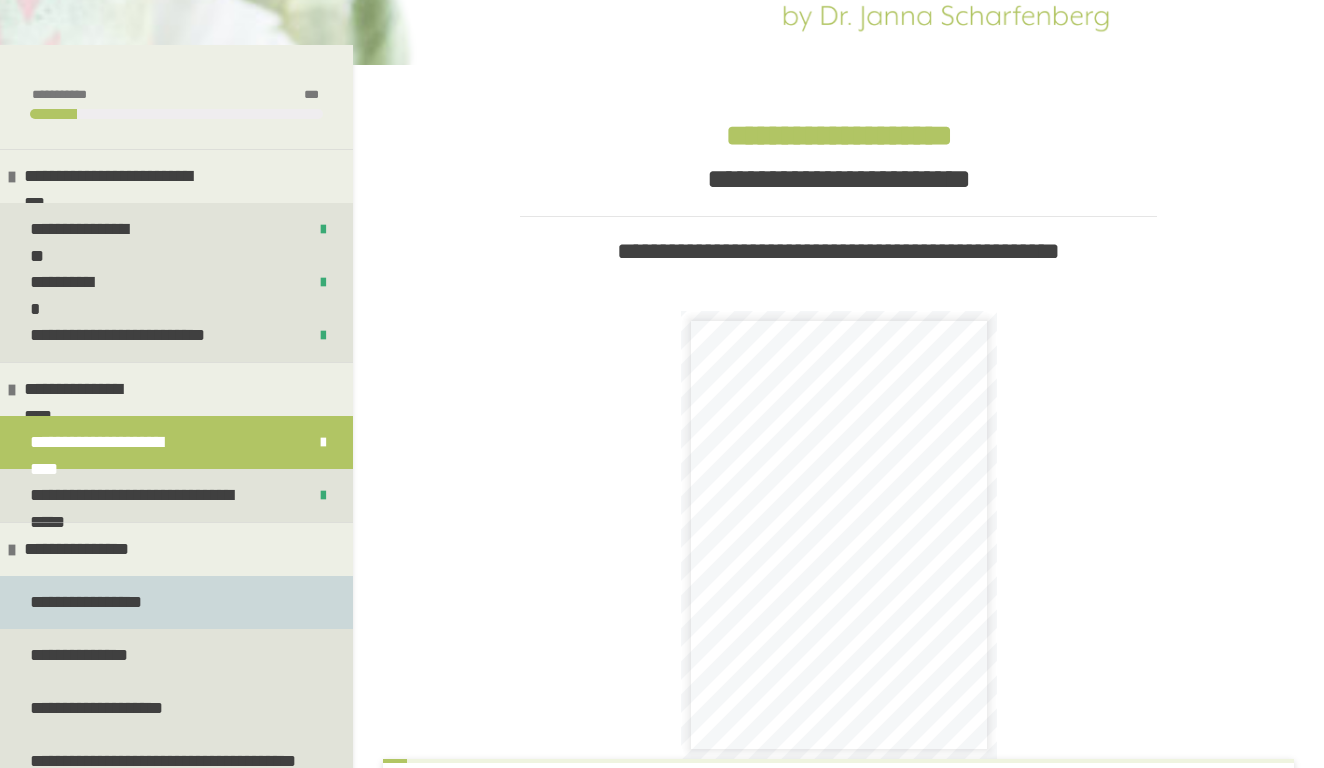 click on "**********" at bounding box center [176, 602] 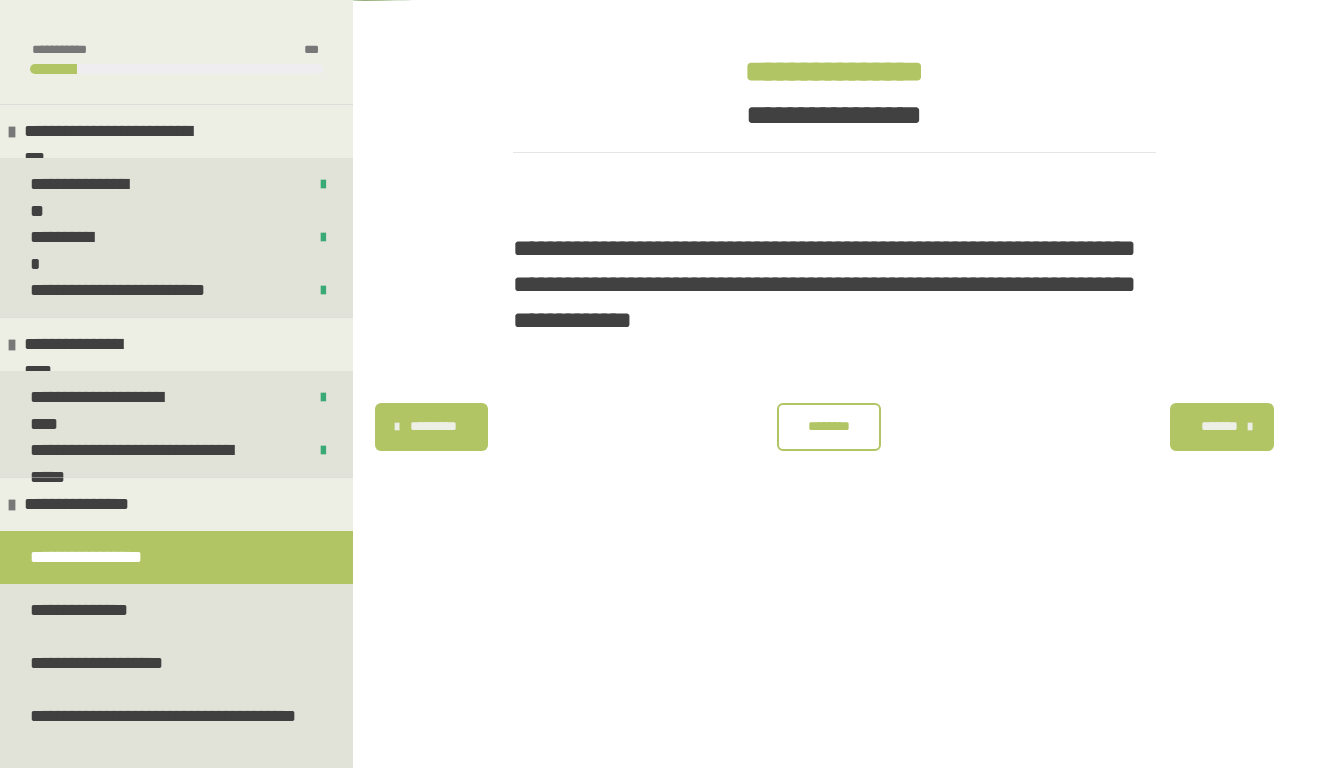 scroll, scrollTop: 312, scrollLeft: 0, axis: vertical 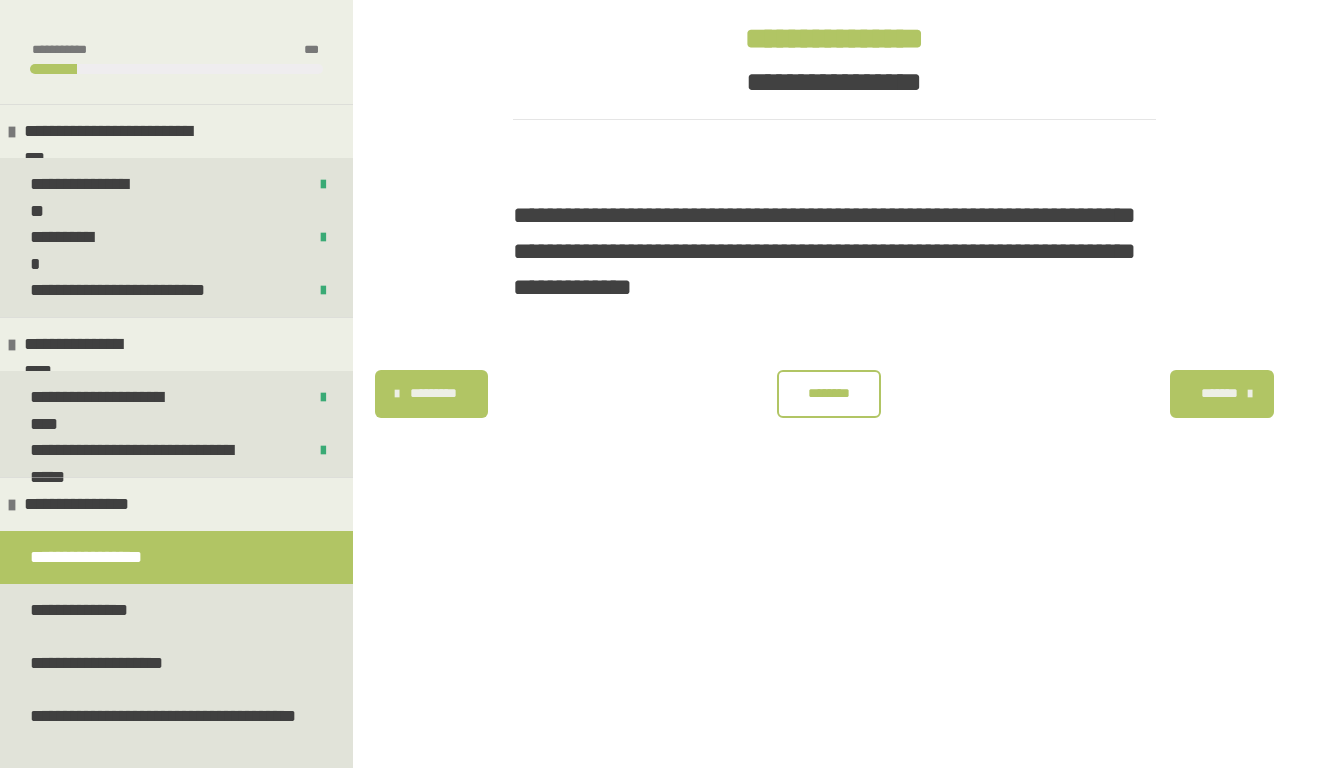 click on "********" at bounding box center [829, 393] 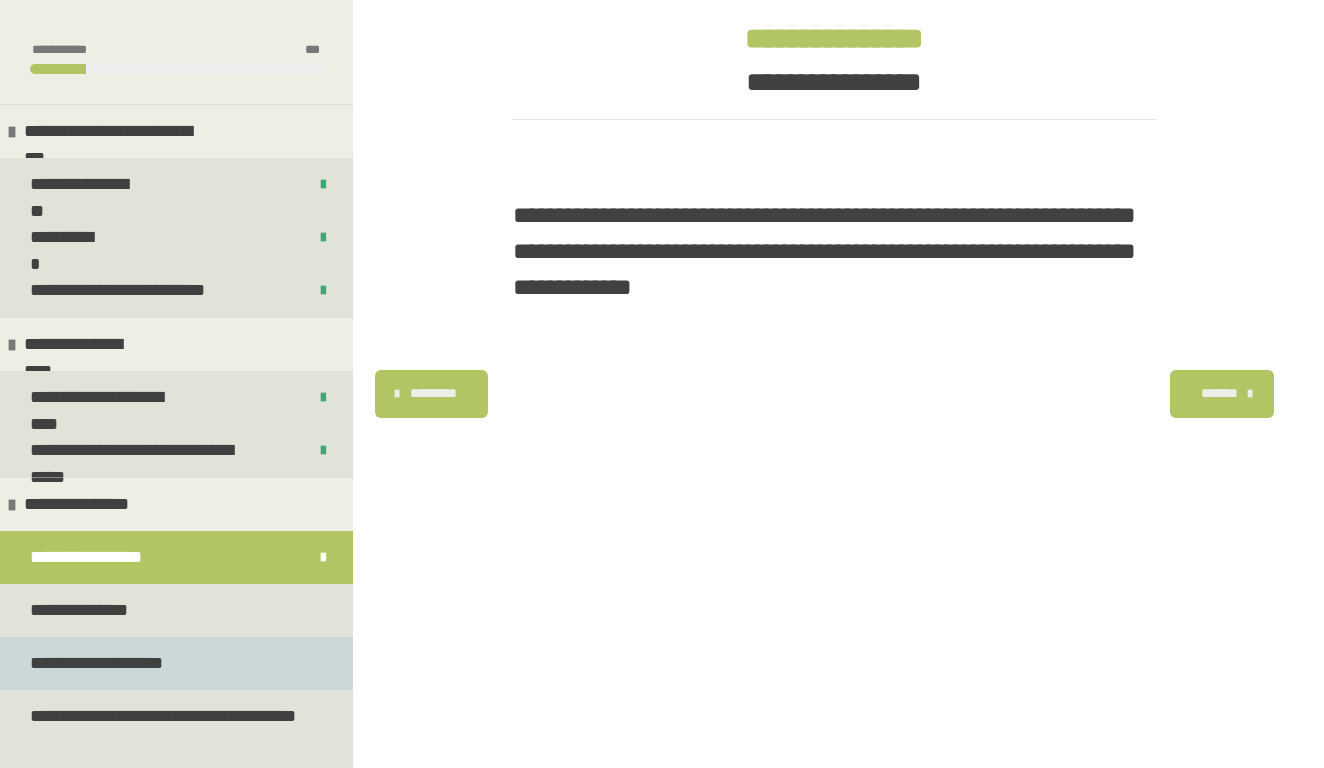 click on "**********" at bounding box center (99, 663) 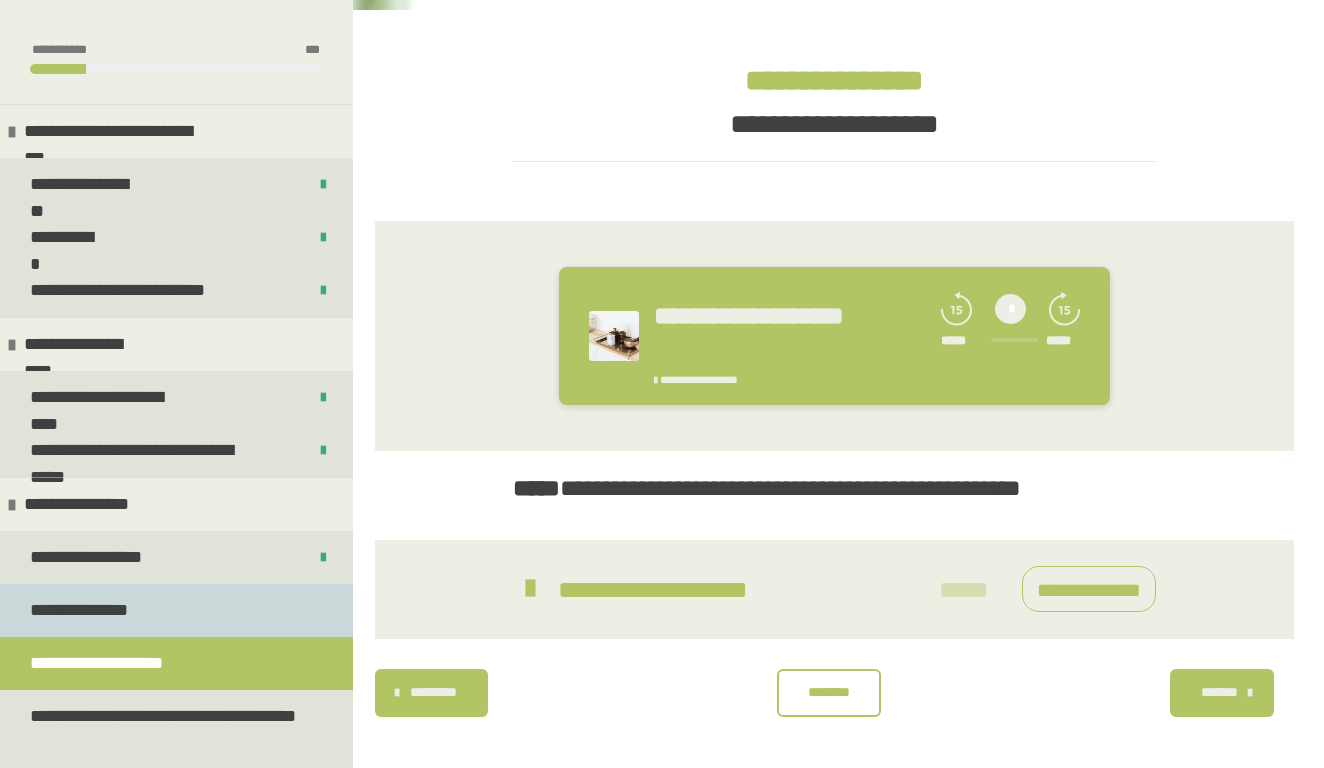 click on "**********" at bounding box center [176, 610] 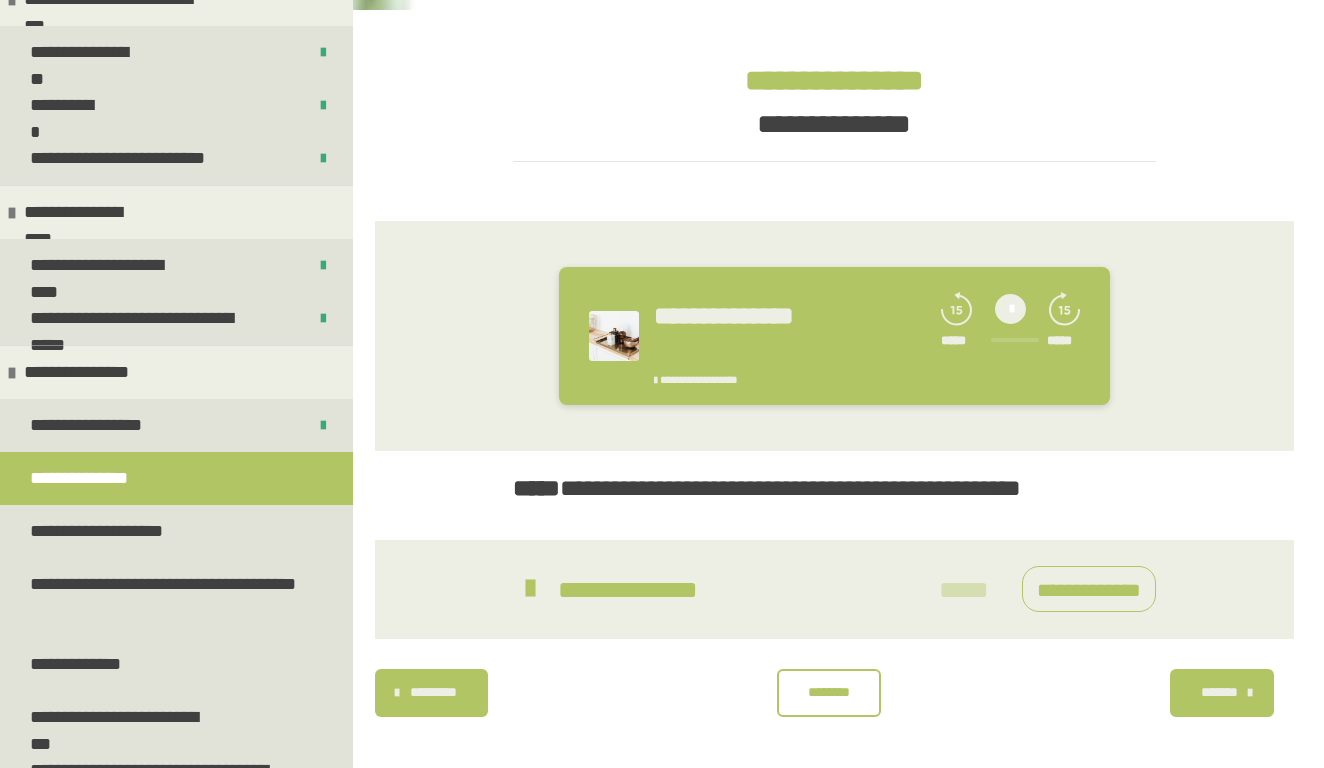 scroll, scrollTop: 137, scrollLeft: 0, axis: vertical 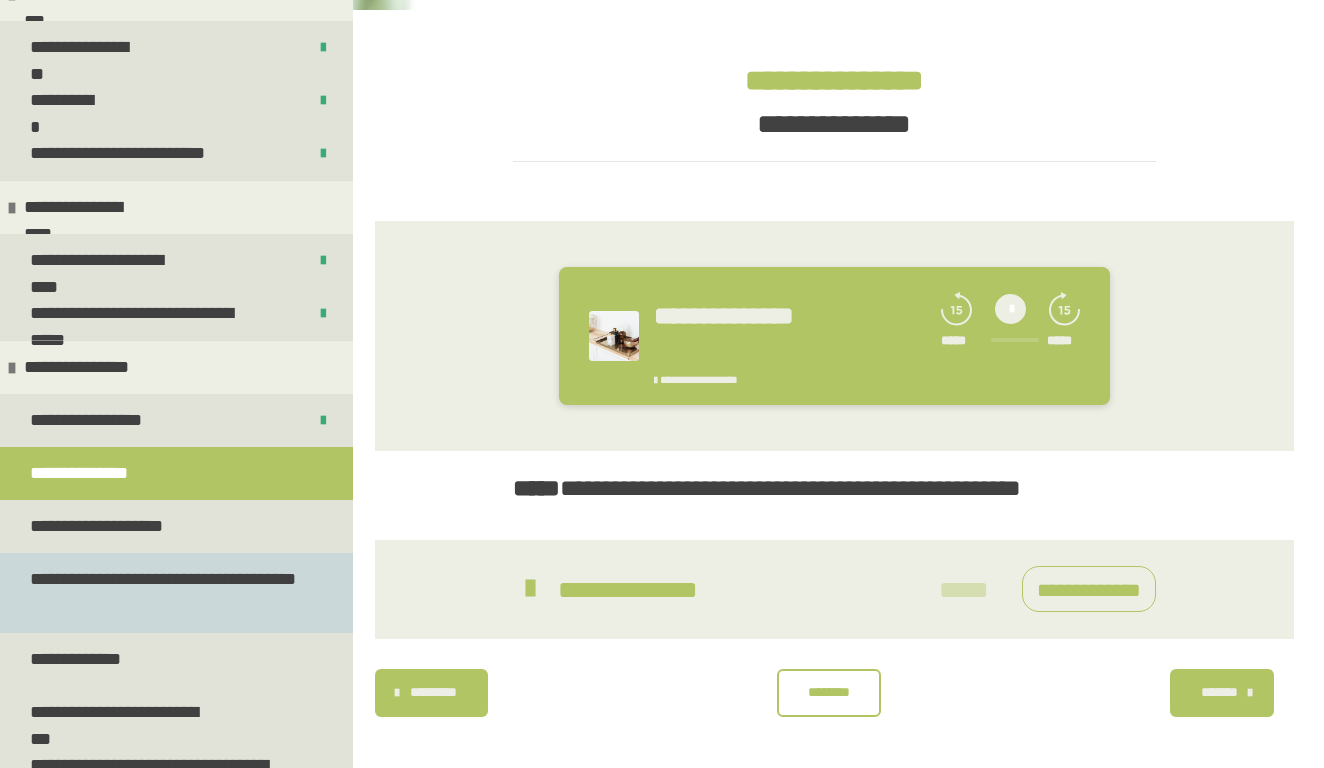 click on "**********" at bounding box center [168, 593] 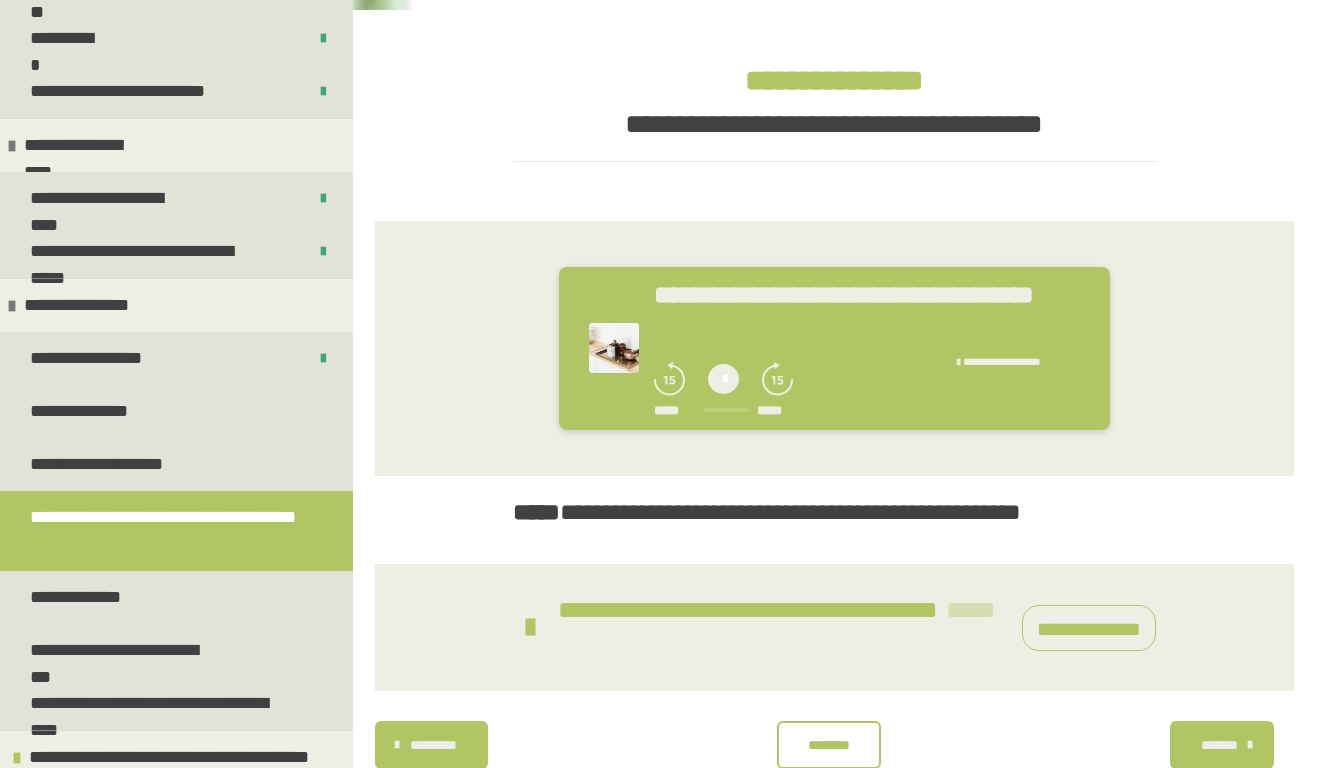 scroll, scrollTop: 203, scrollLeft: 0, axis: vertical 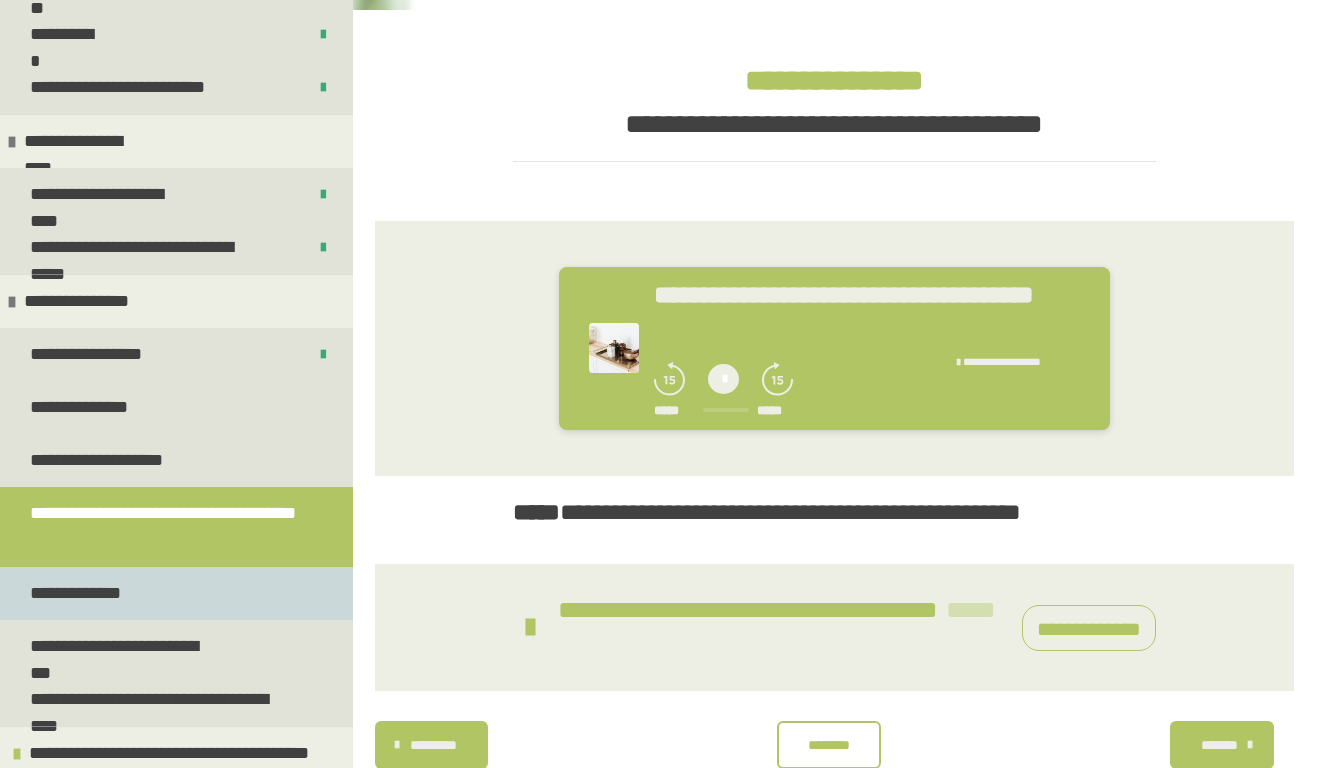 click on "**********" at bounding box center [176, 593] 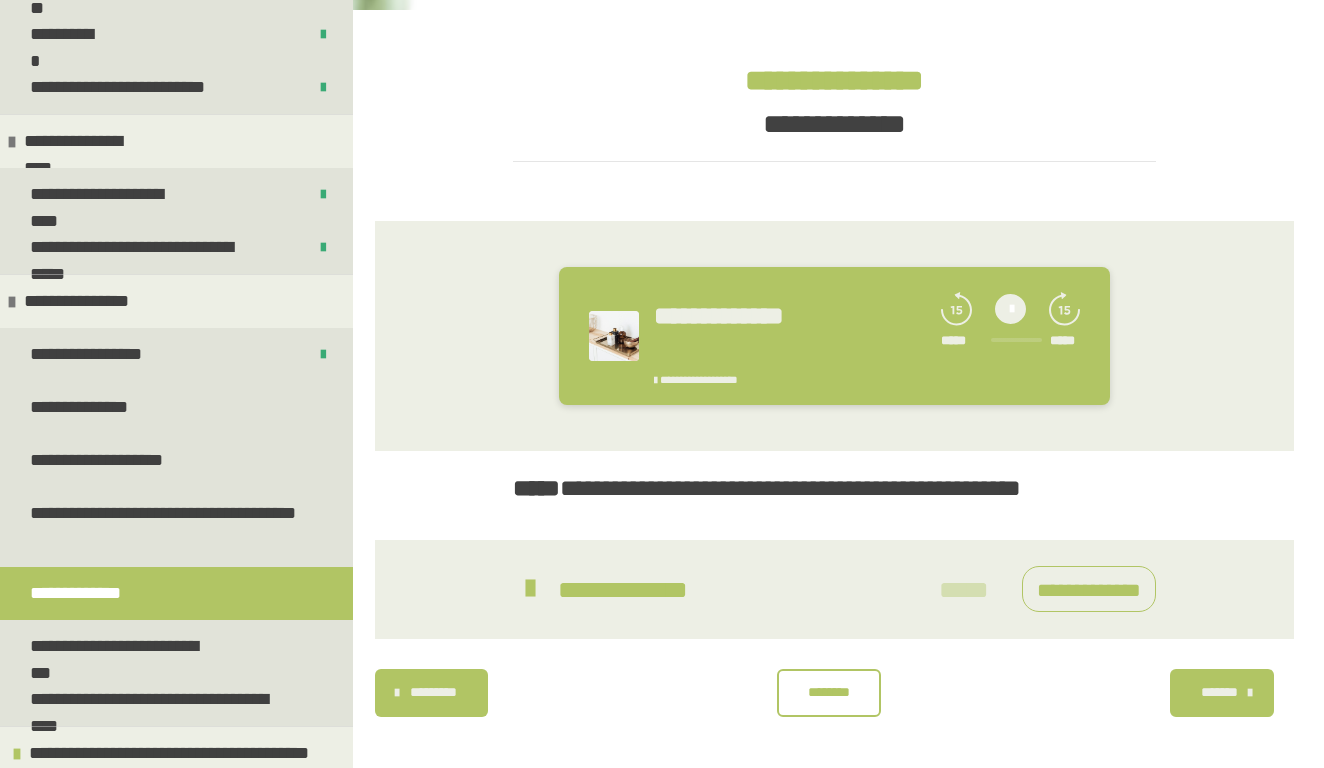 click at bounding box center (530, 589) 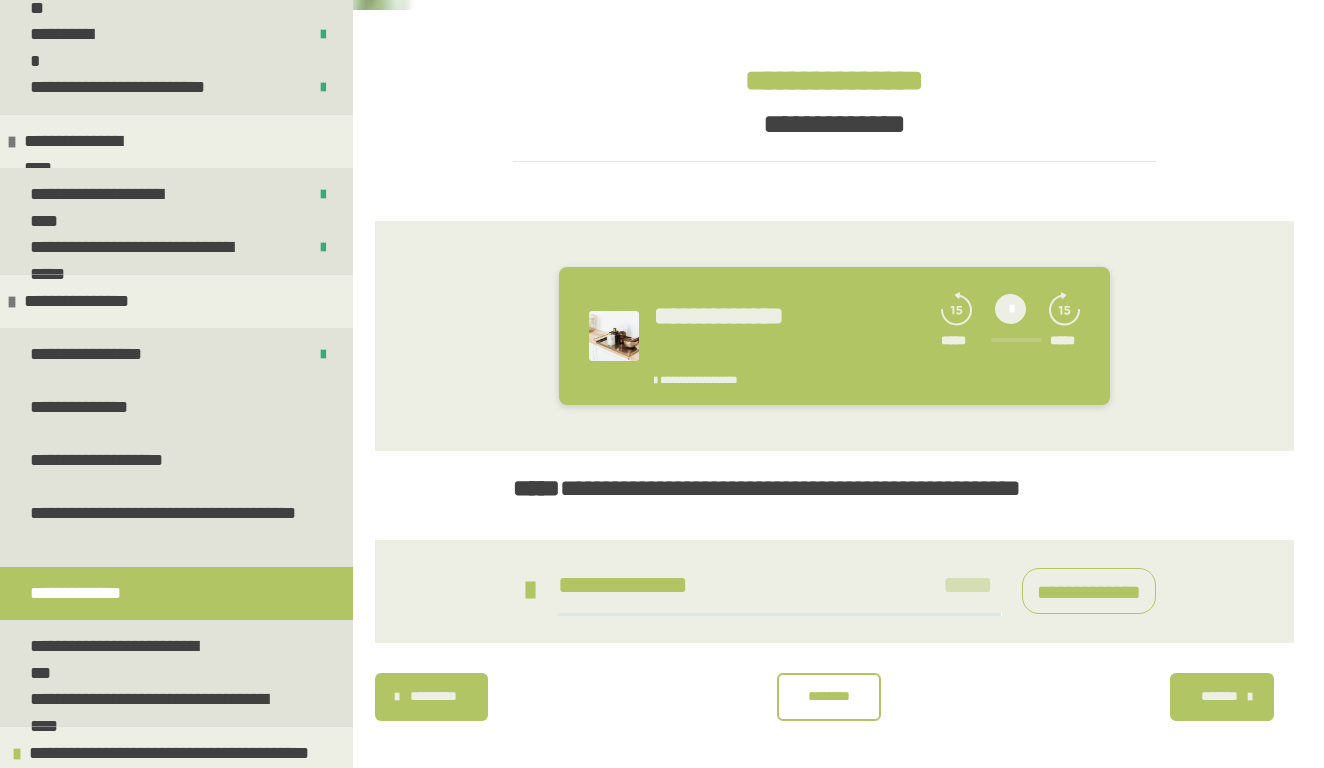 click on "********" at bounding box center (829, 696) 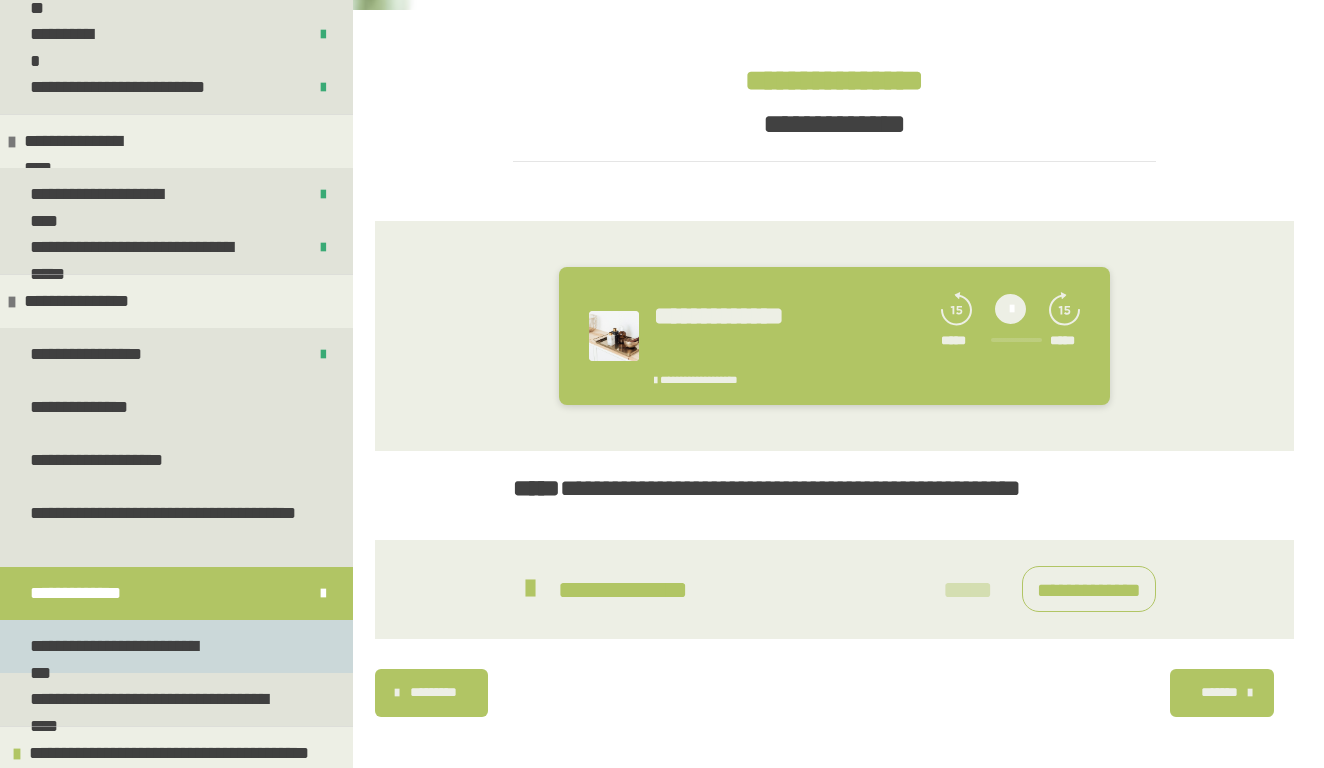 click on "**********" at bounding box center (126, 646) 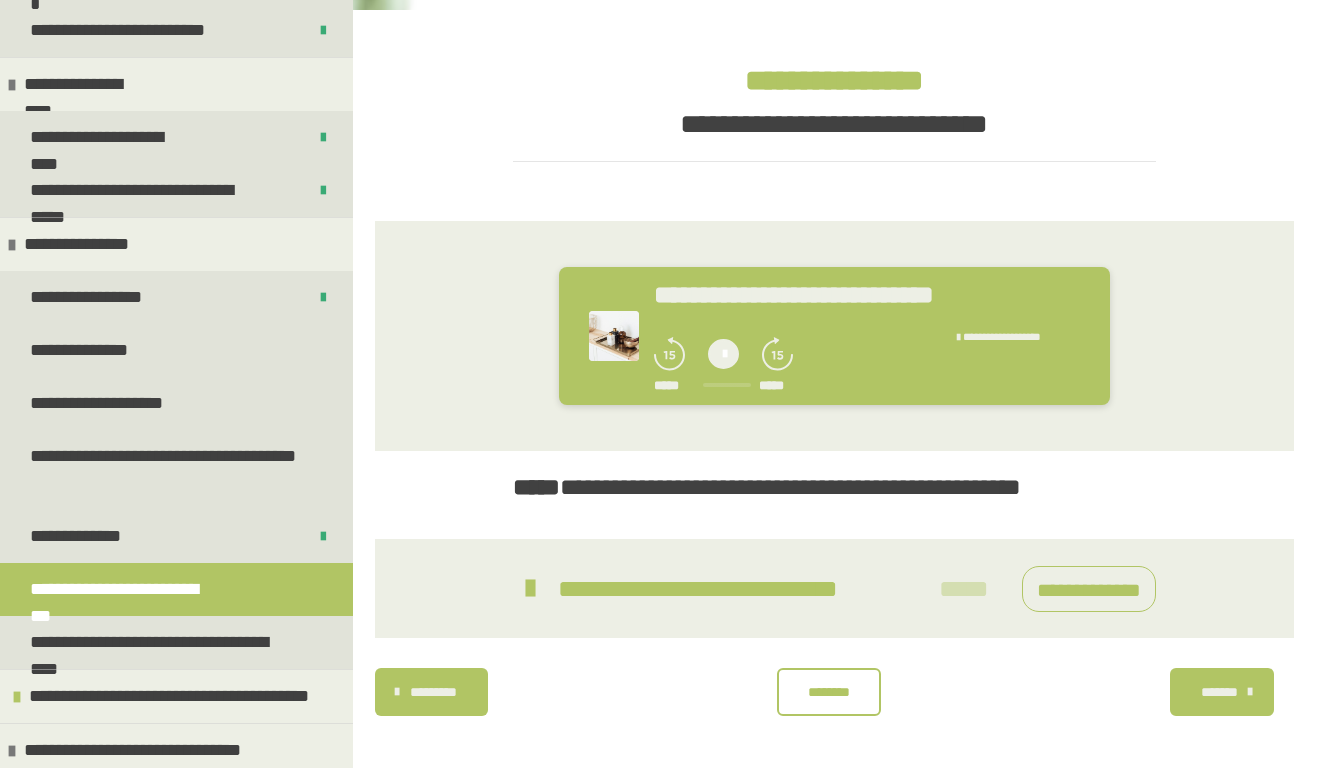 scroll, scrollTop: 262, scrollLeft: 0, axis: vertical 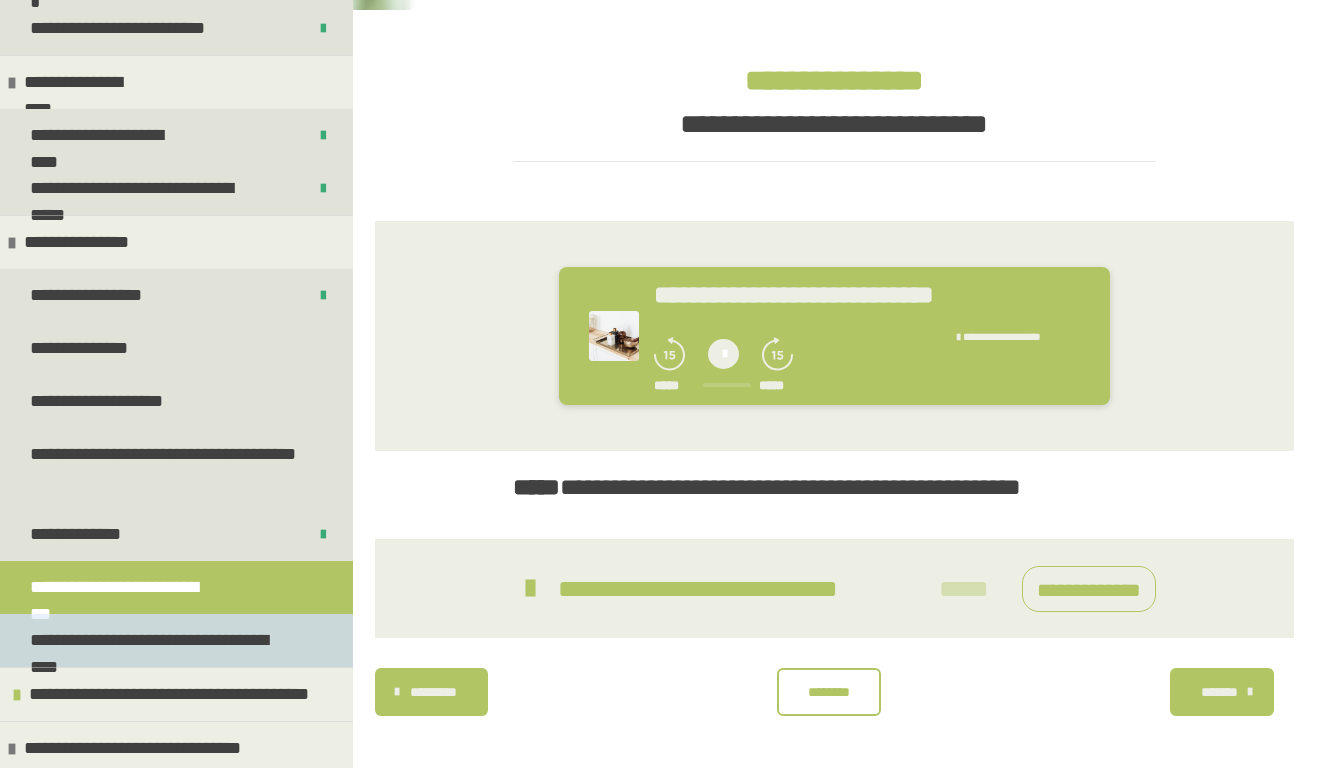 click on "**********" at bounding box center [165, 640] 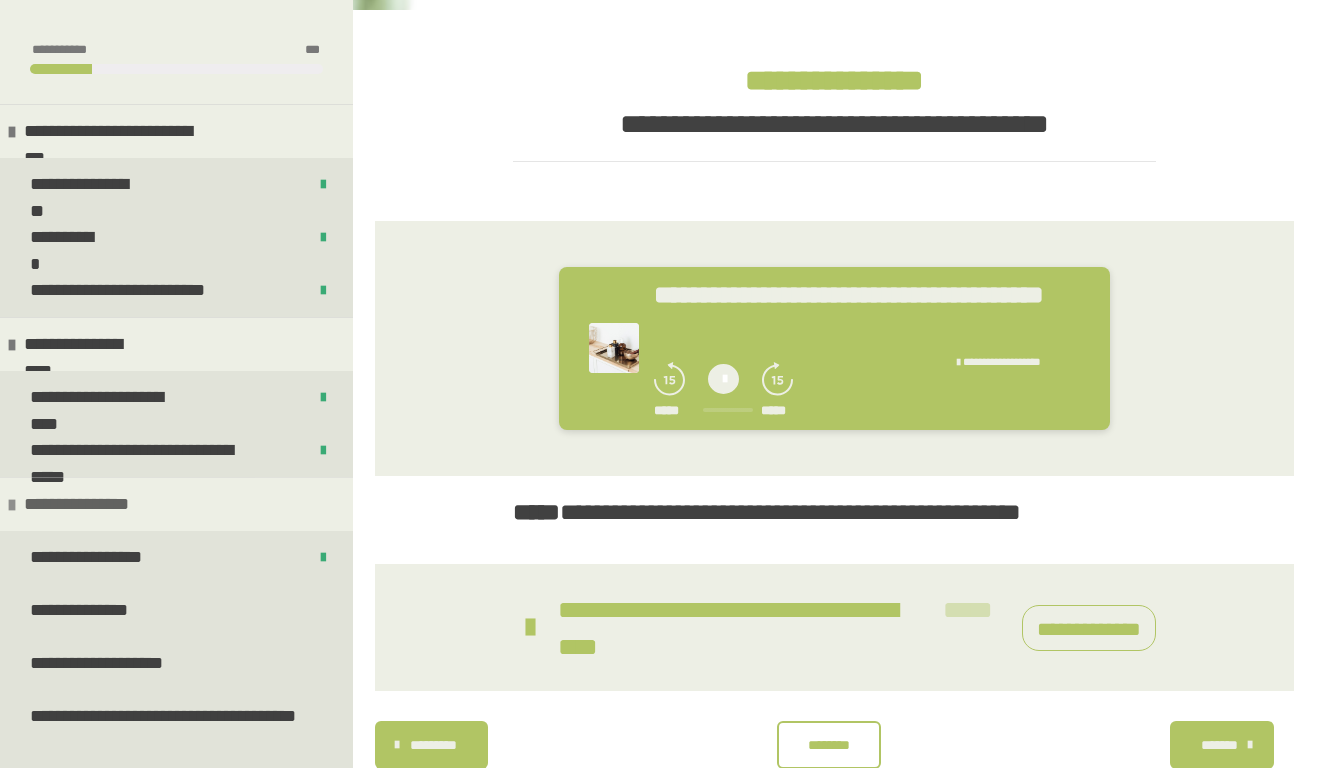 scroll, scrollTop: 0, scrollLeft: 0, axis: both 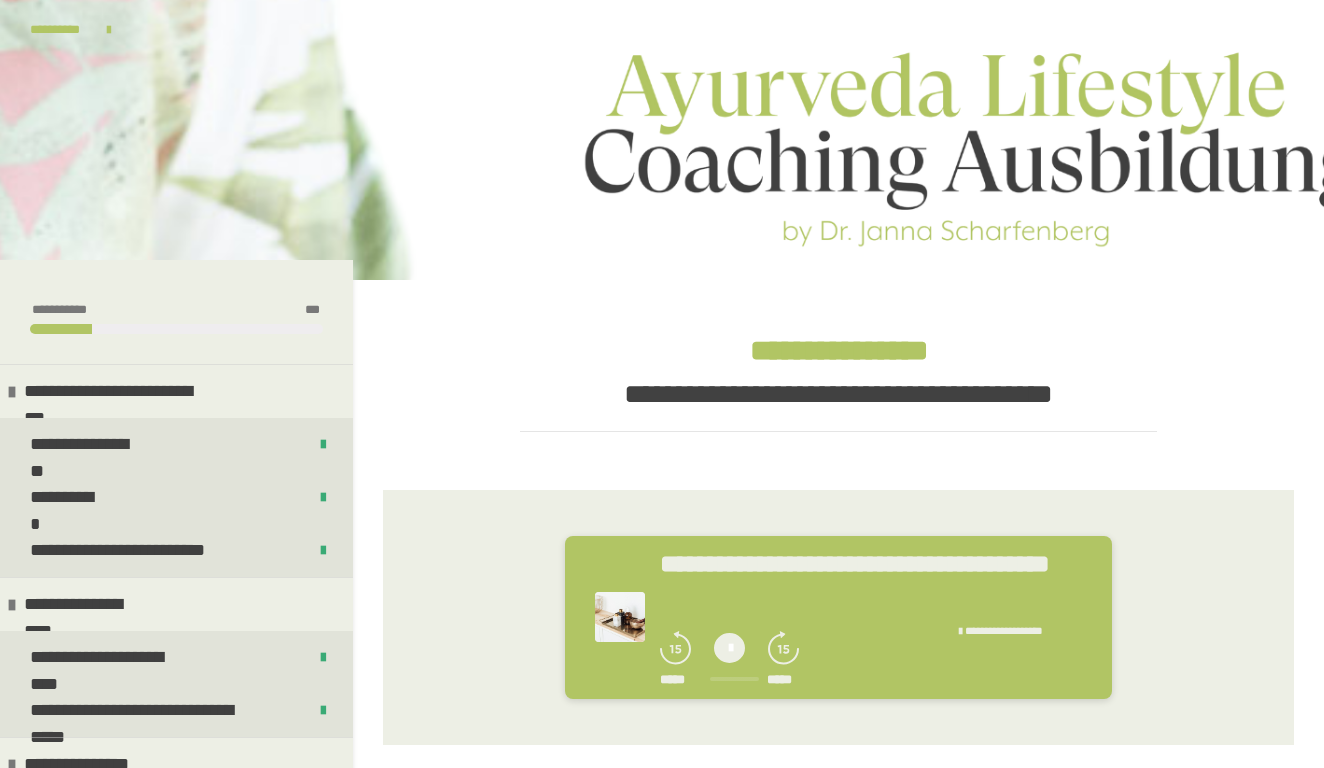 click at bounding box center [662, 144] 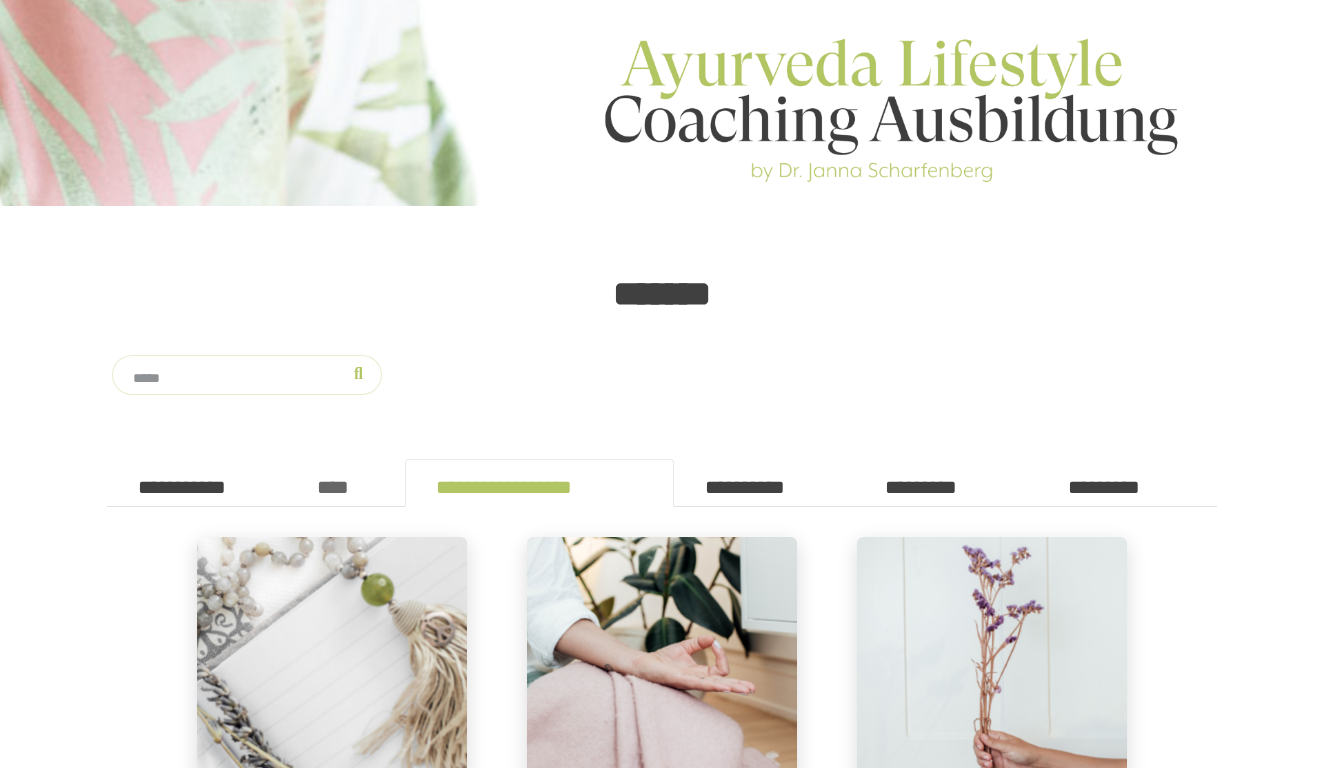 click on "****" at bounding box center (340, 483) 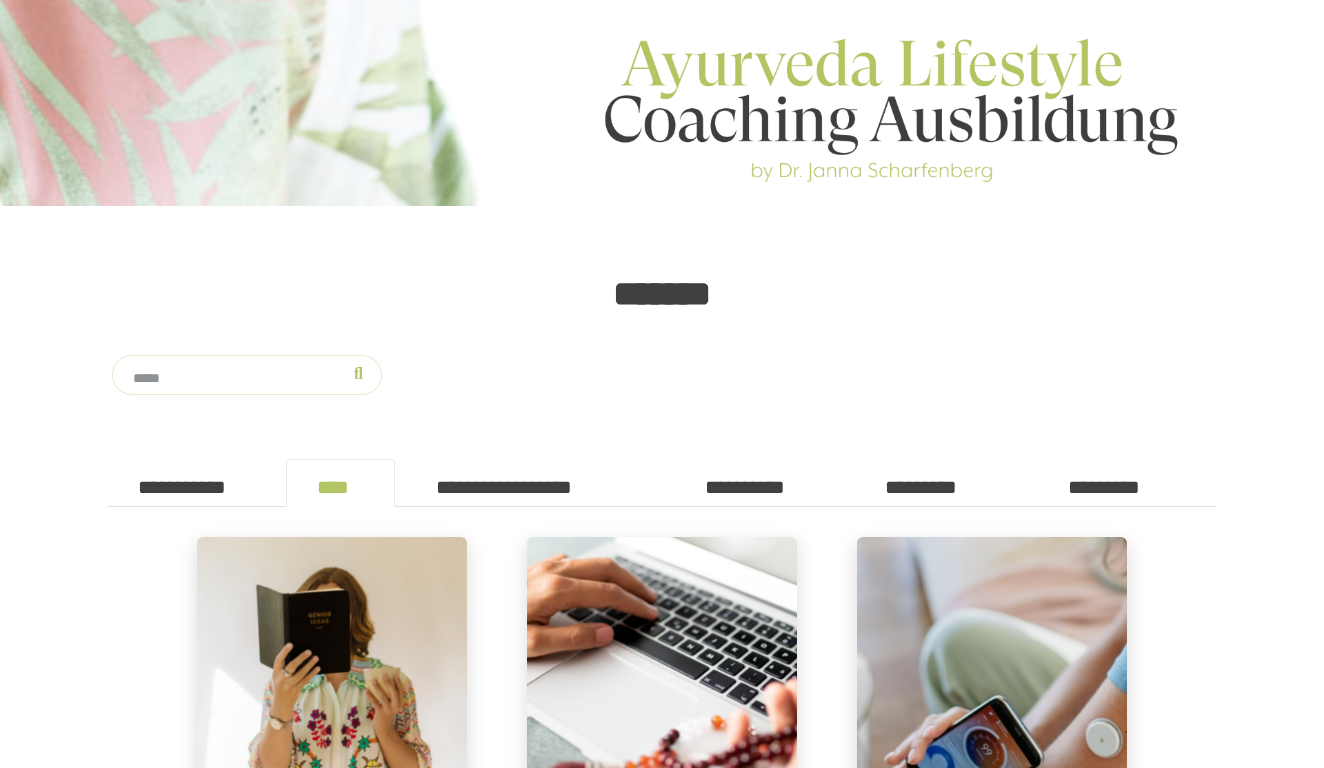 scroll, scrollTop: 0, scrollLeft: 0, axis: both 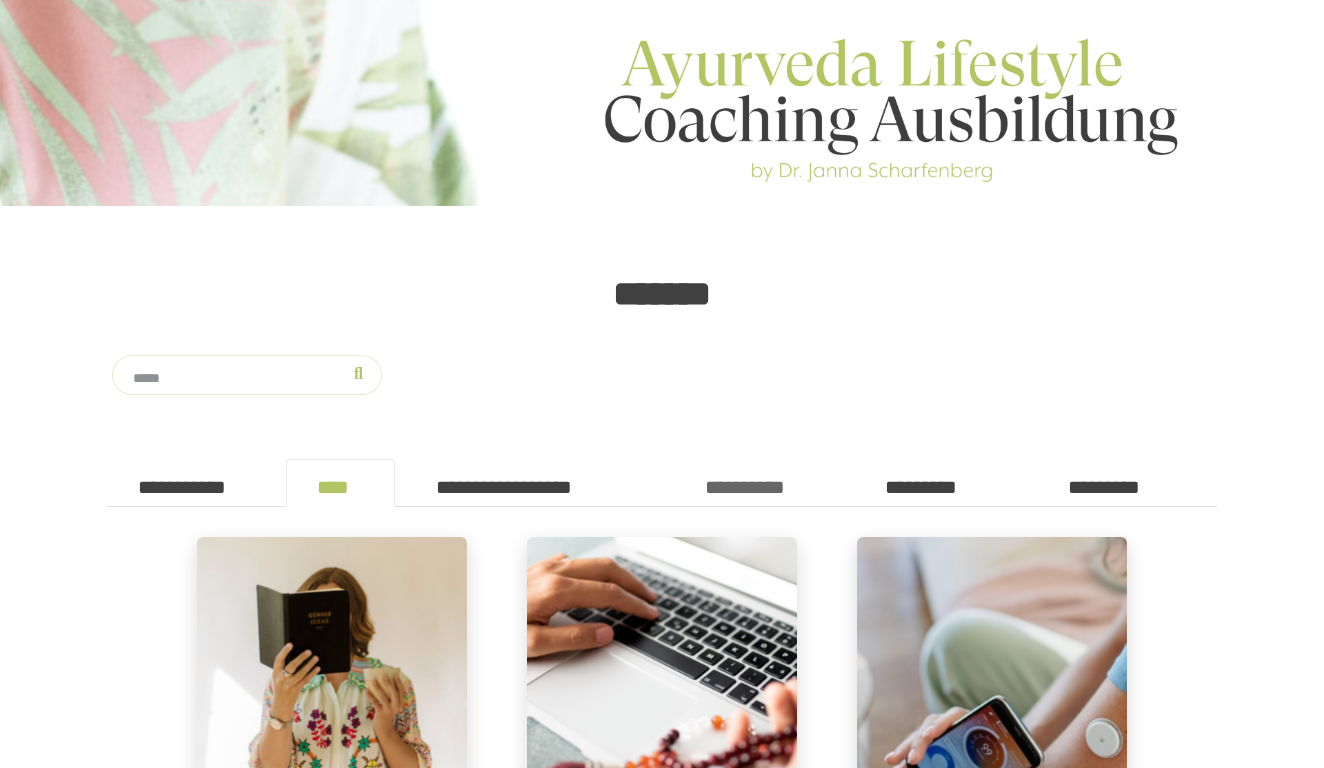 click on "**********" at bounding box center (764, 483) 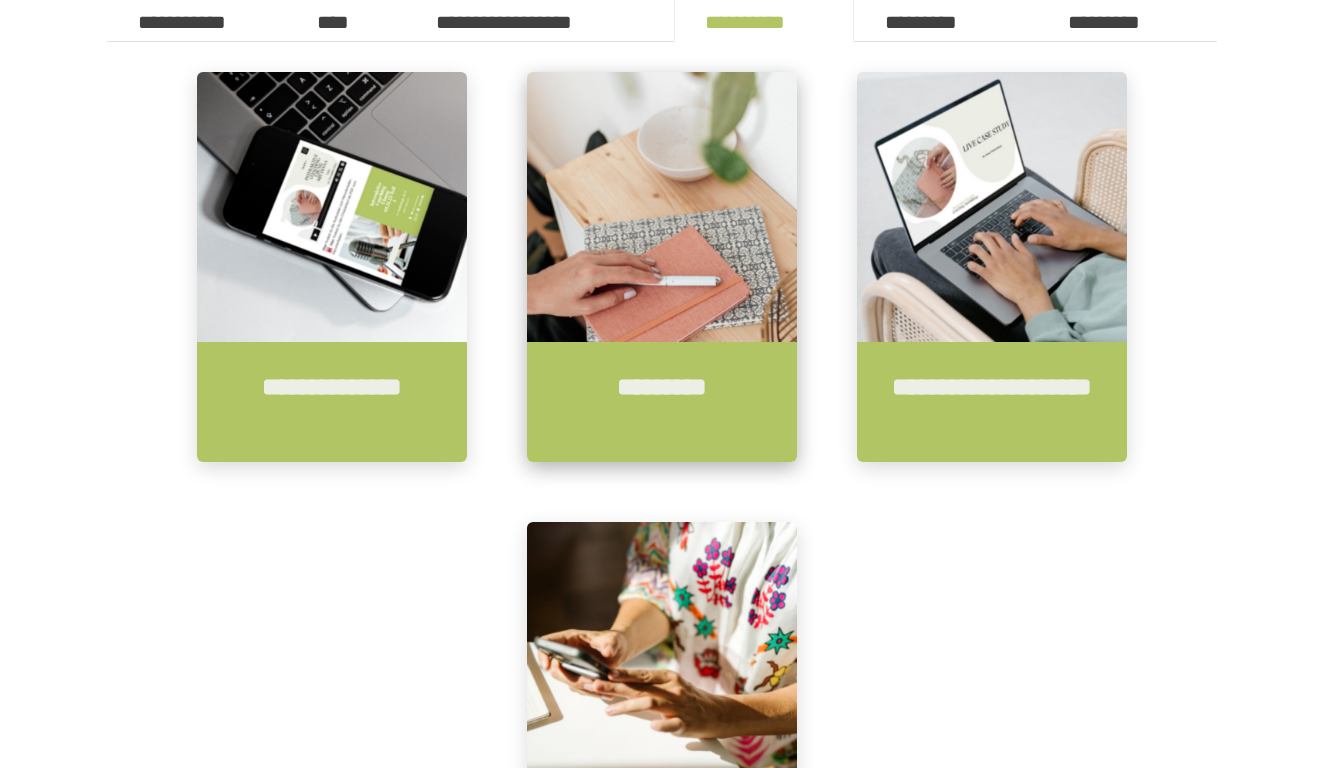 scroll, scrollTop: 469, scrollLeft: 0, axis: vertical 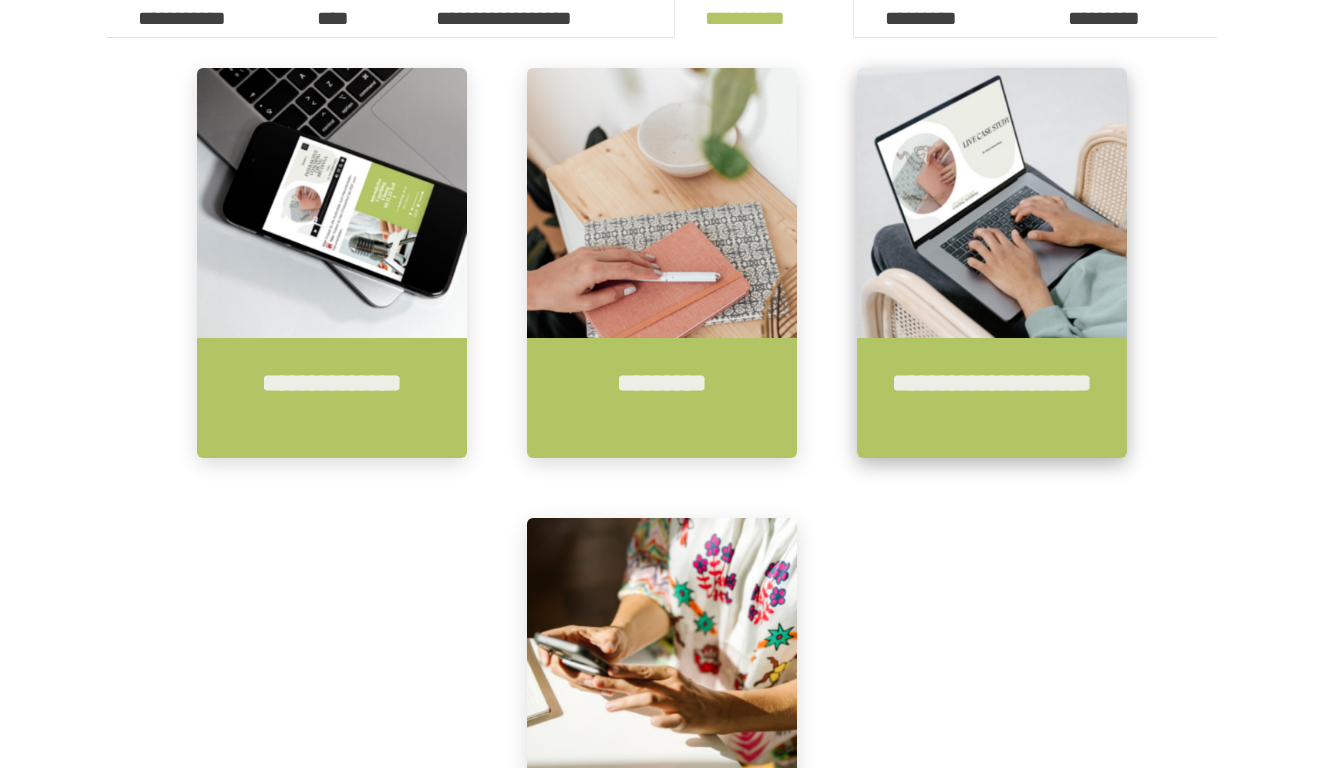 click on "**********" at bounding box center [992, 398] 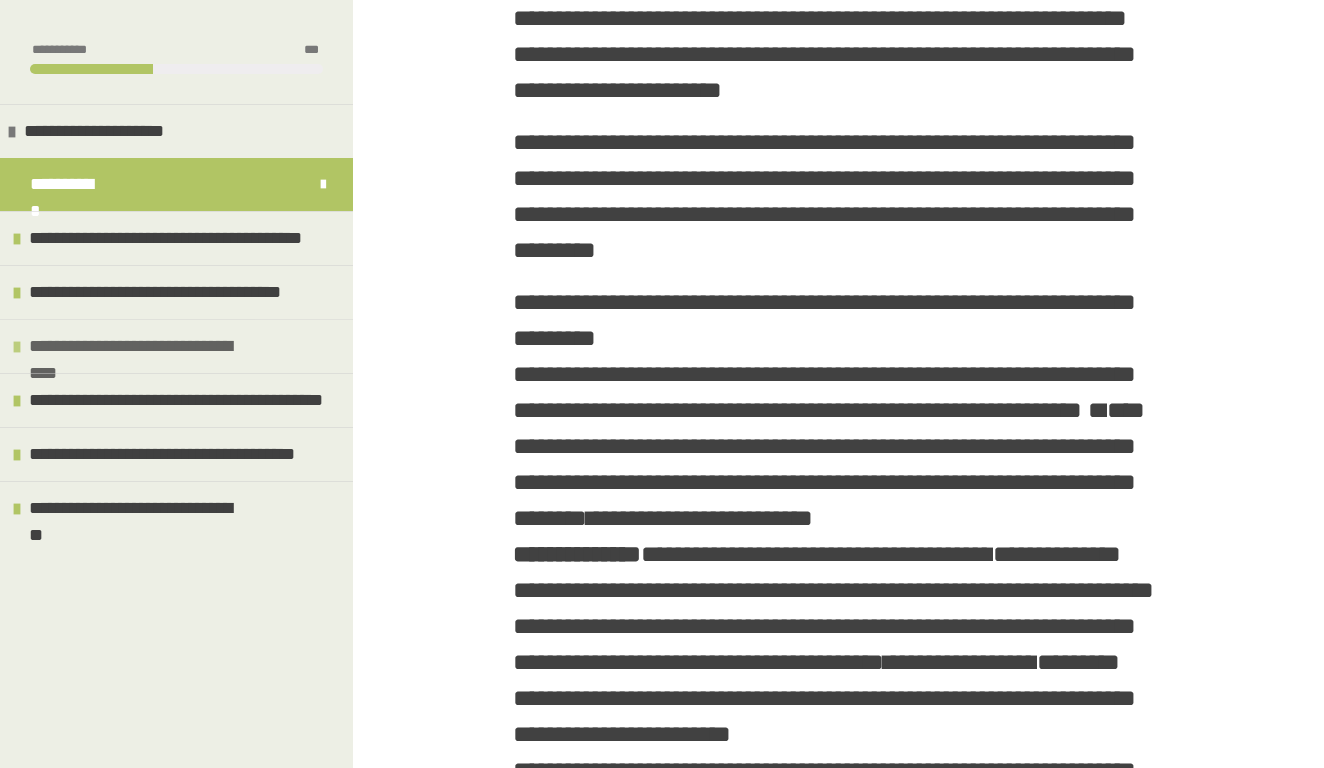 scroll, scrollTop: 599, scrollLeft: 0, axis: vertical 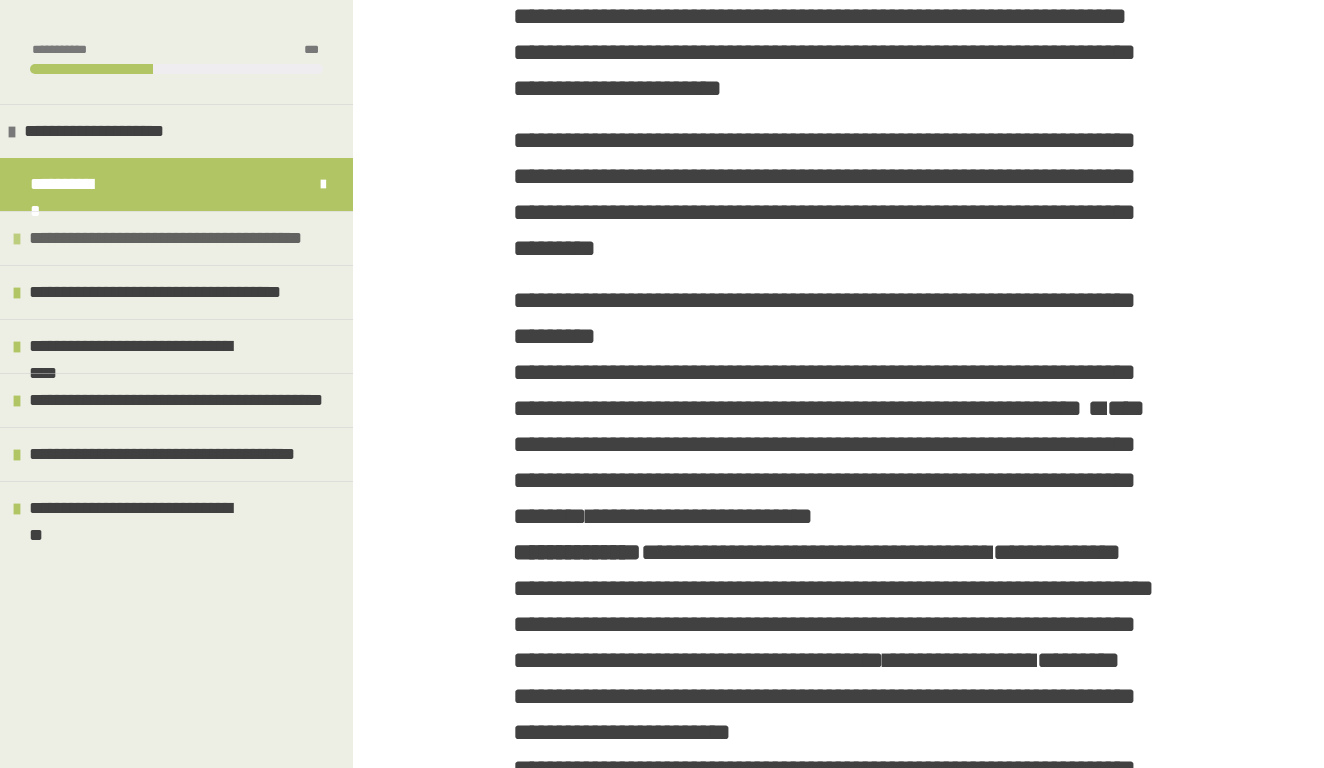 click on "**********" at bounding box center [169, 238] 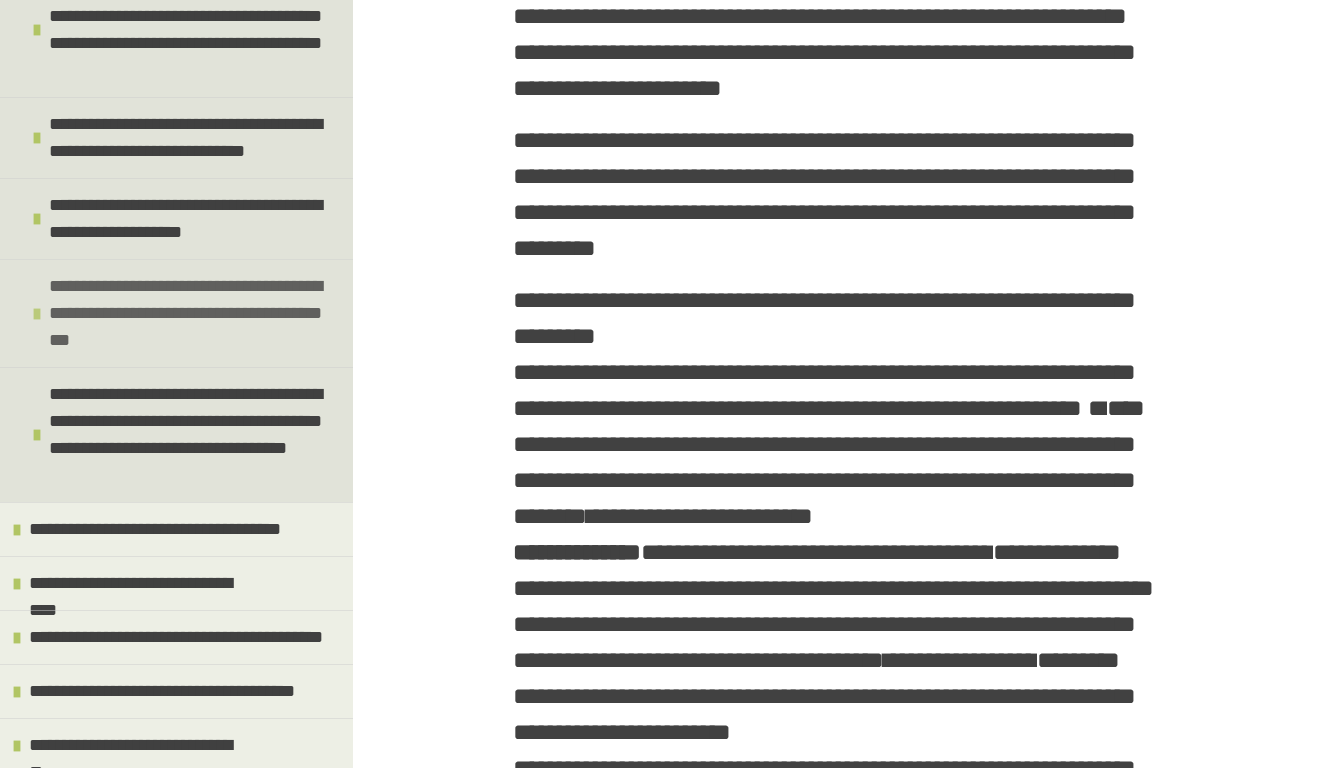 scroll, scrollTop: 302, scrollLeft: 0, axis: vertical 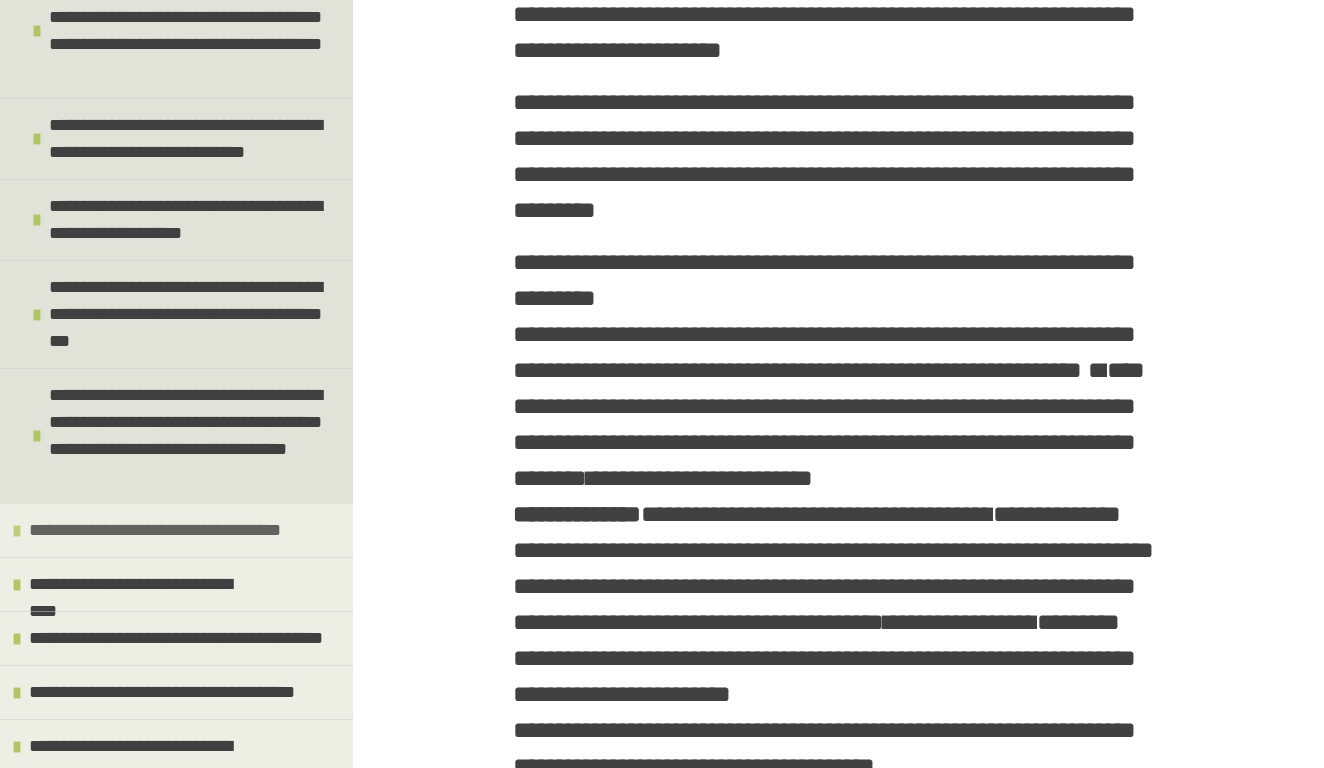 click on "**********" at bounding box center (160, 530) 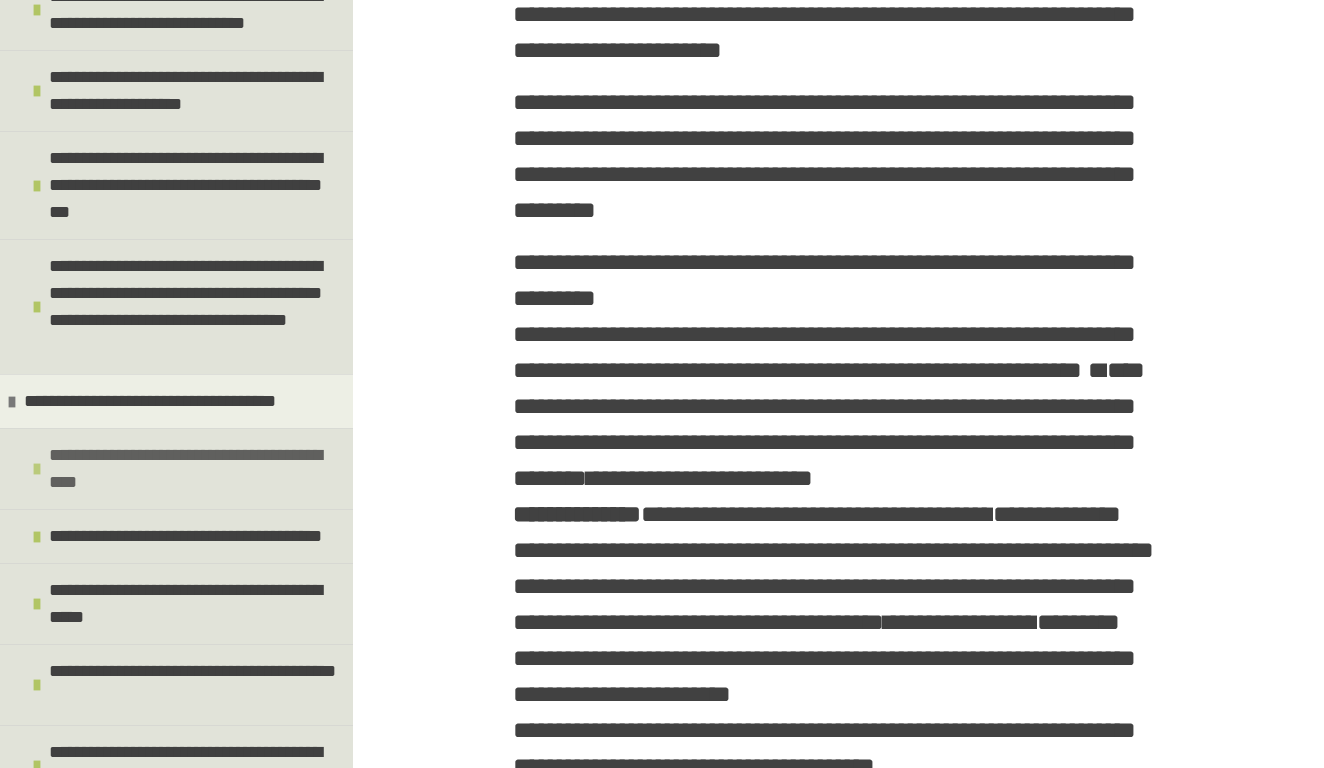 scroll, scrollTop: 430, scrollLeft: 0, axis: vertical 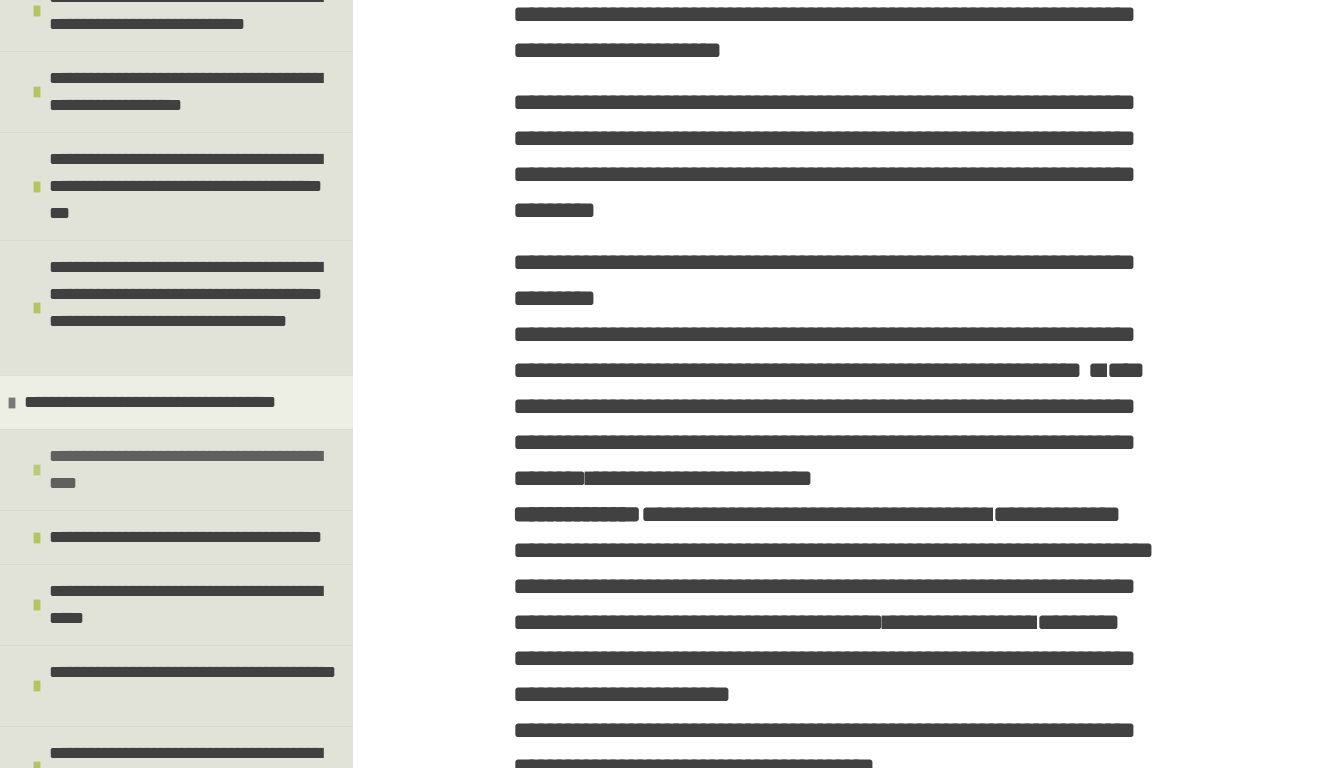 click on "**********" at bounding box center [196, 470] 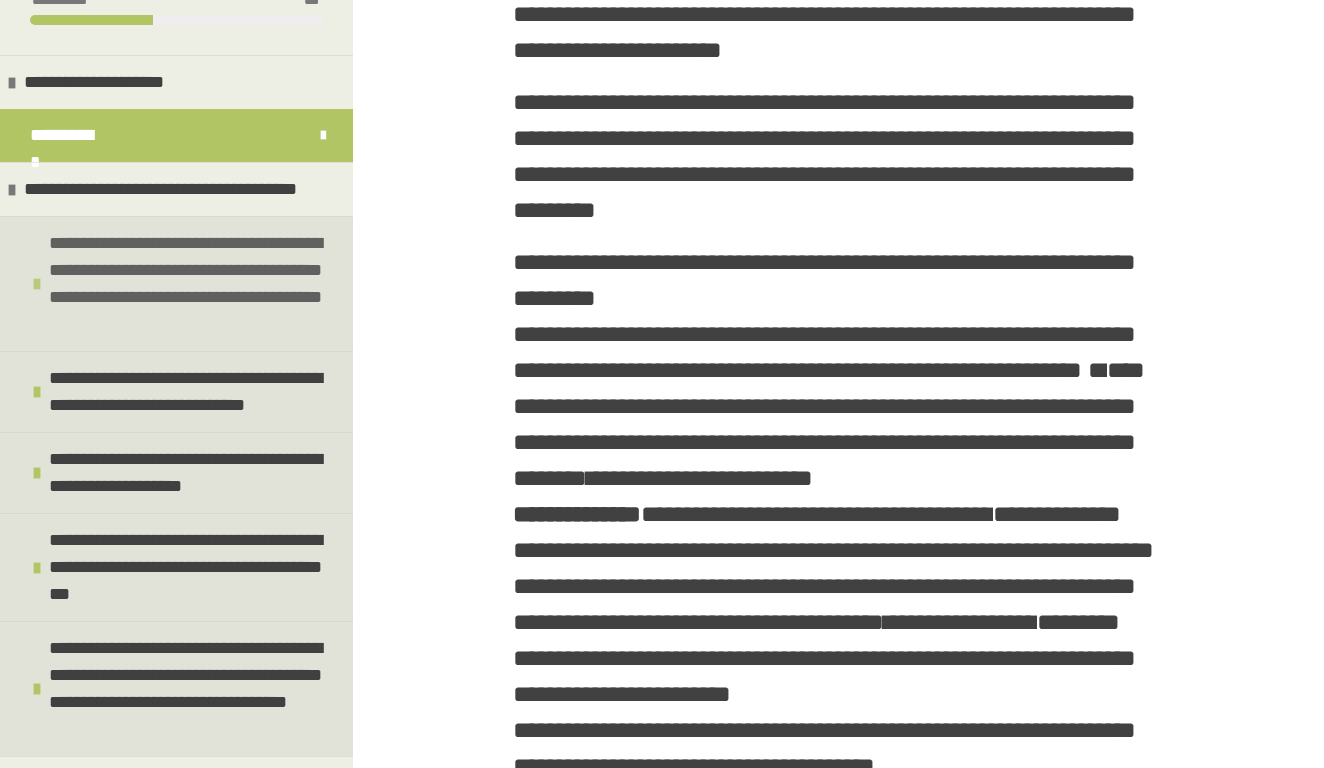 scroll, scrollTop: 48, scrollLeft: 0, axis: vertical 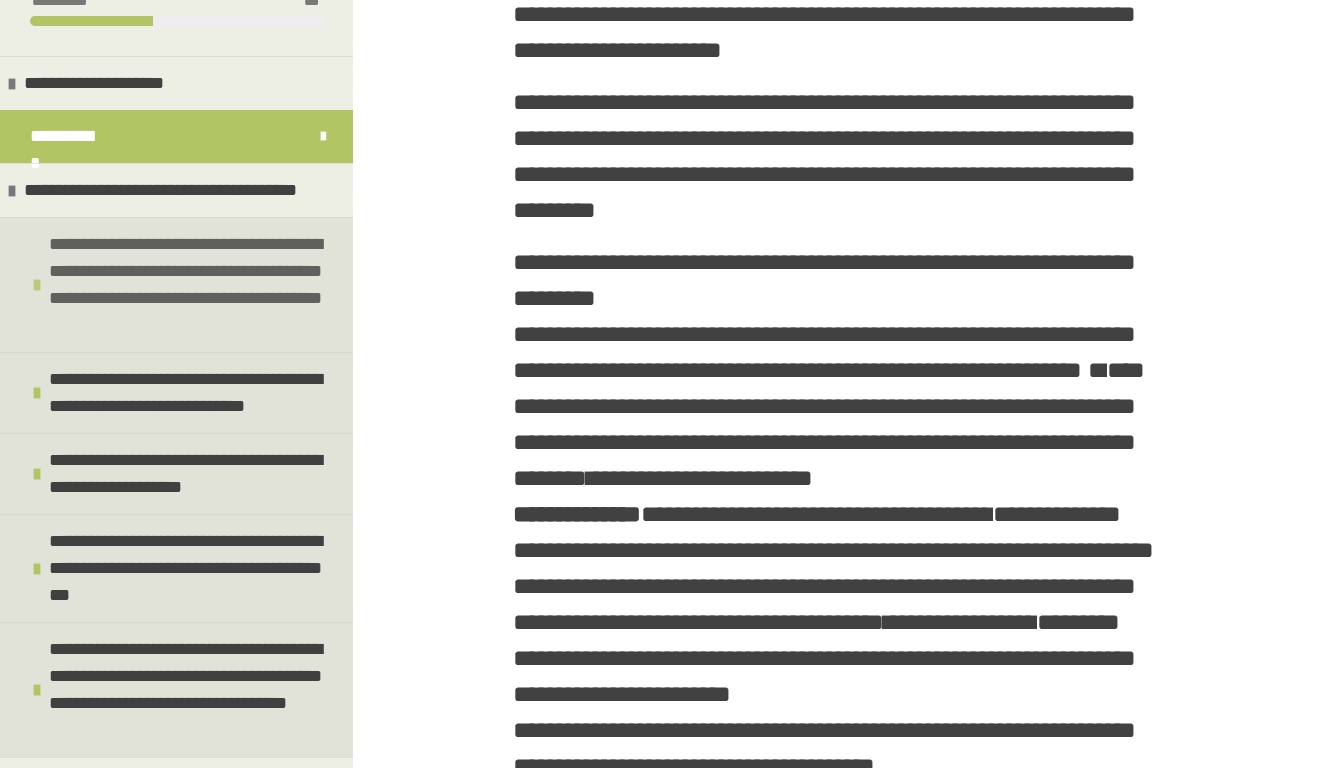 click on "**********" at bounding box center (196, 285) 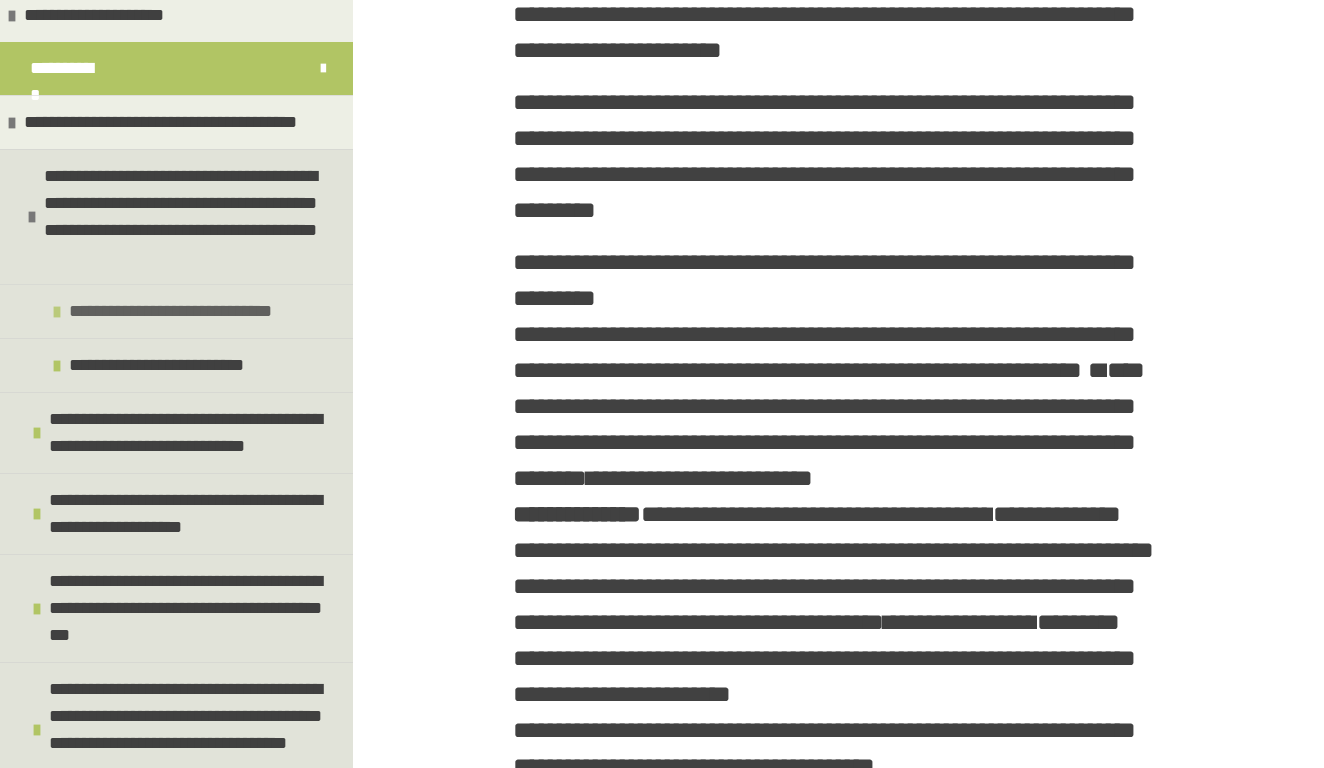 scroll, scrollTop: 136, scrollLeft: 0, axis: vertical 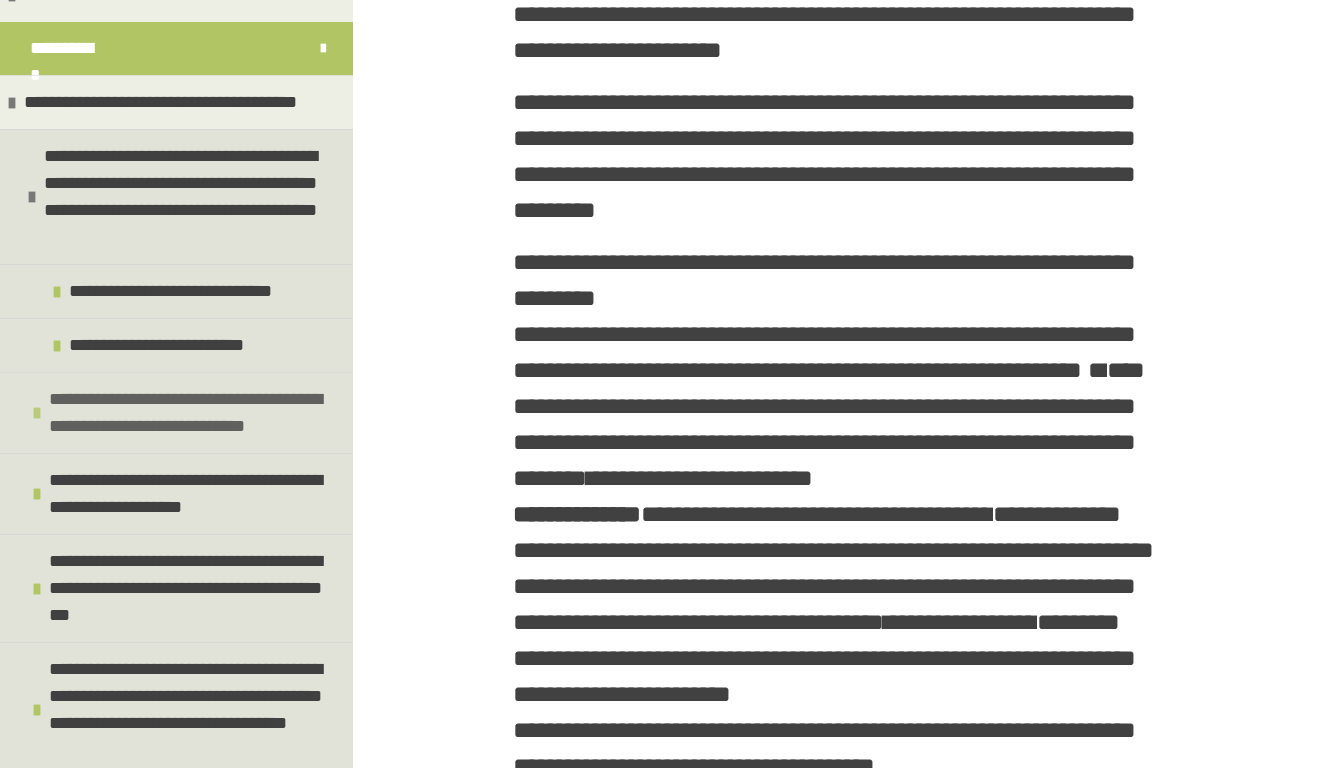 click on "**********" at bounding box center [196, 413] 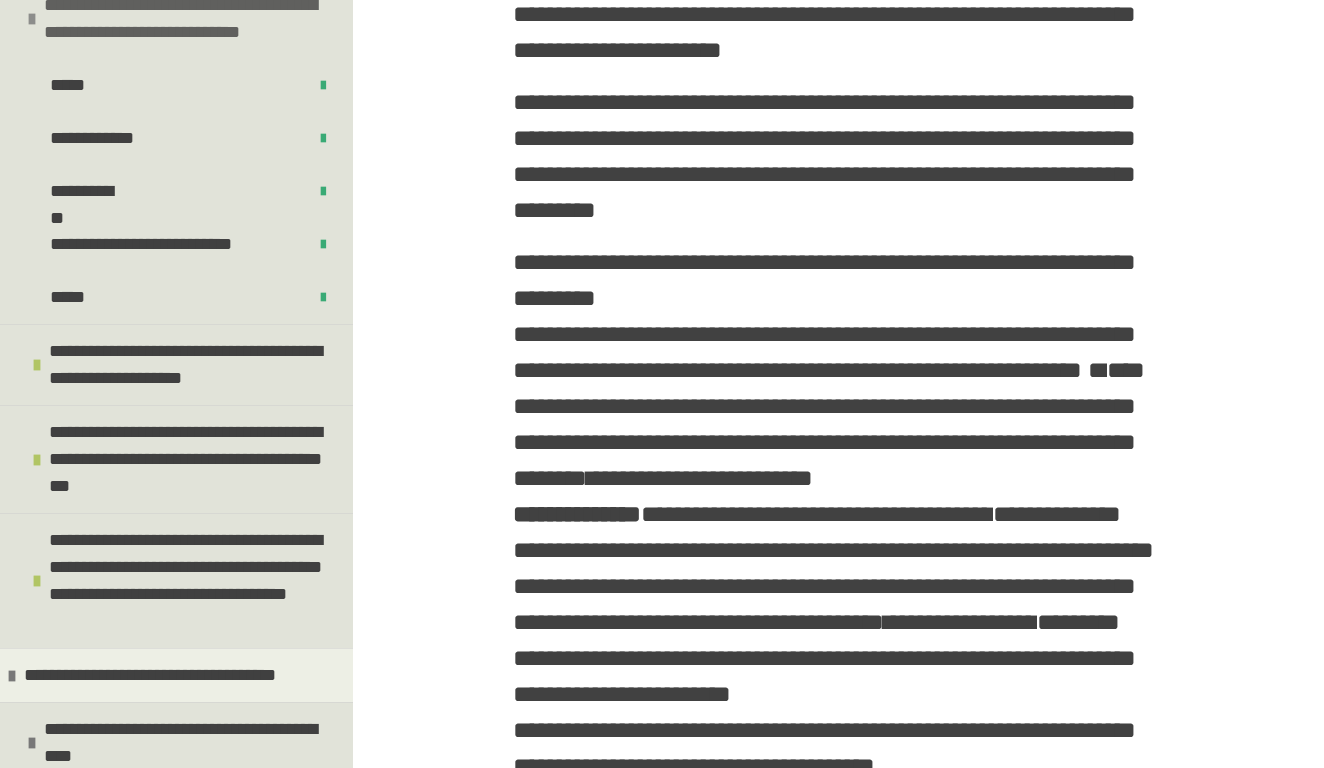 scroll, scrollTop: 589, scrollLeft: 0, axis: vertical 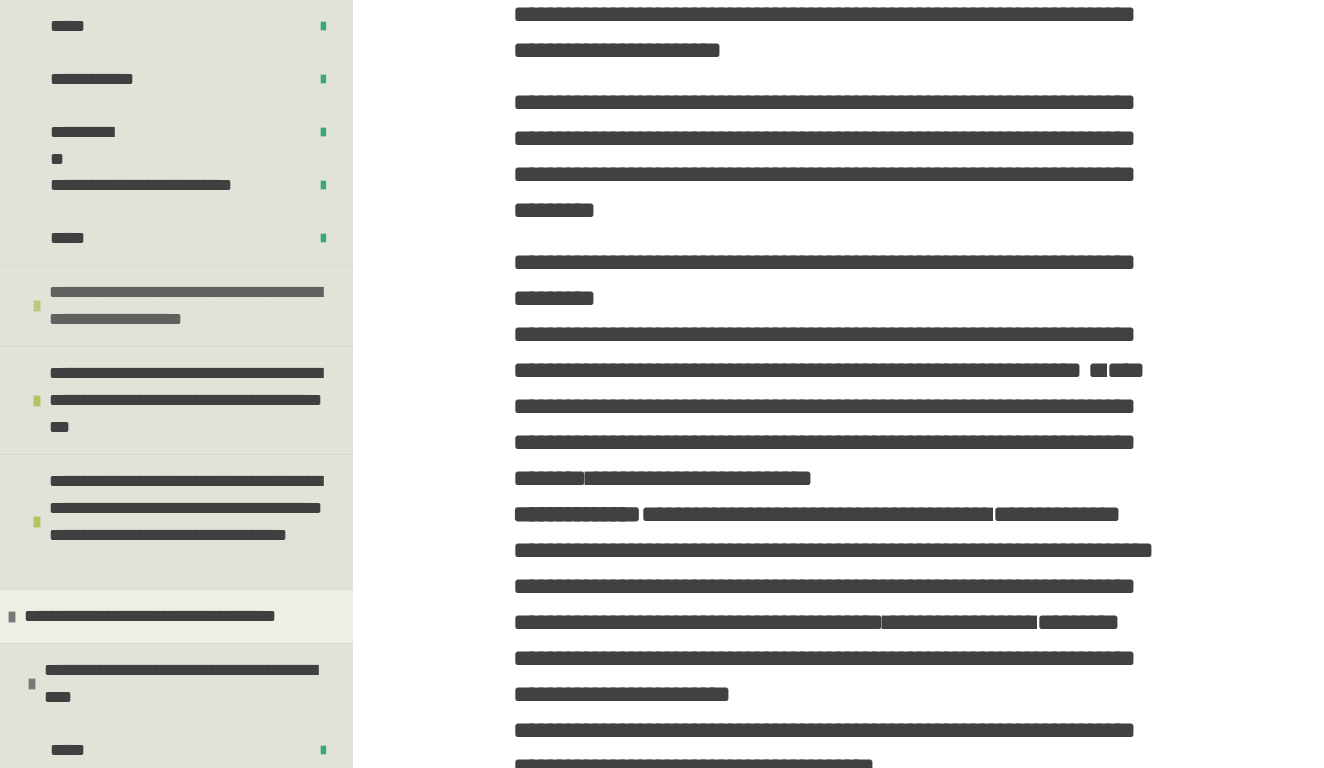 click on "**********" at bounding box center [196, 306] 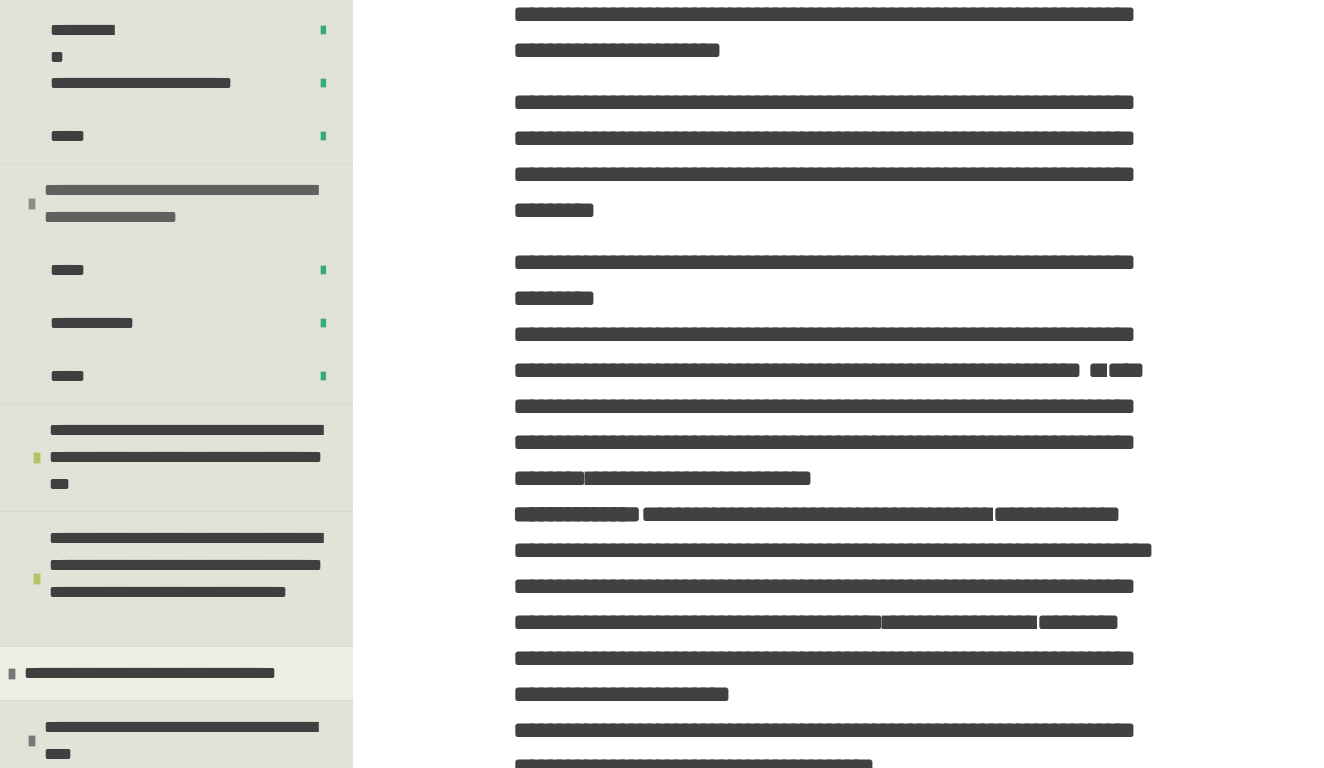 scroll, scrollTop: 774, scrollLeft: 0, axis: vertical 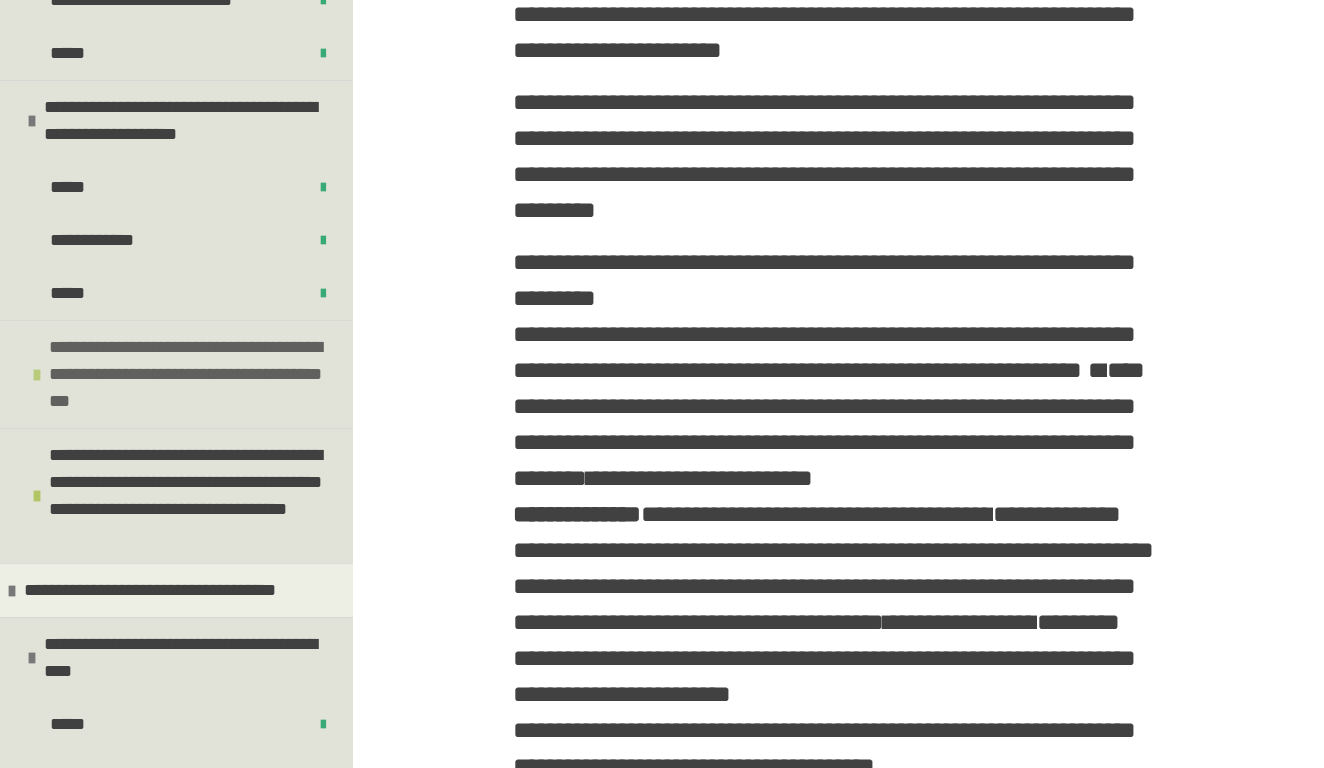 click on "**********" at bounding box center (196, 374) 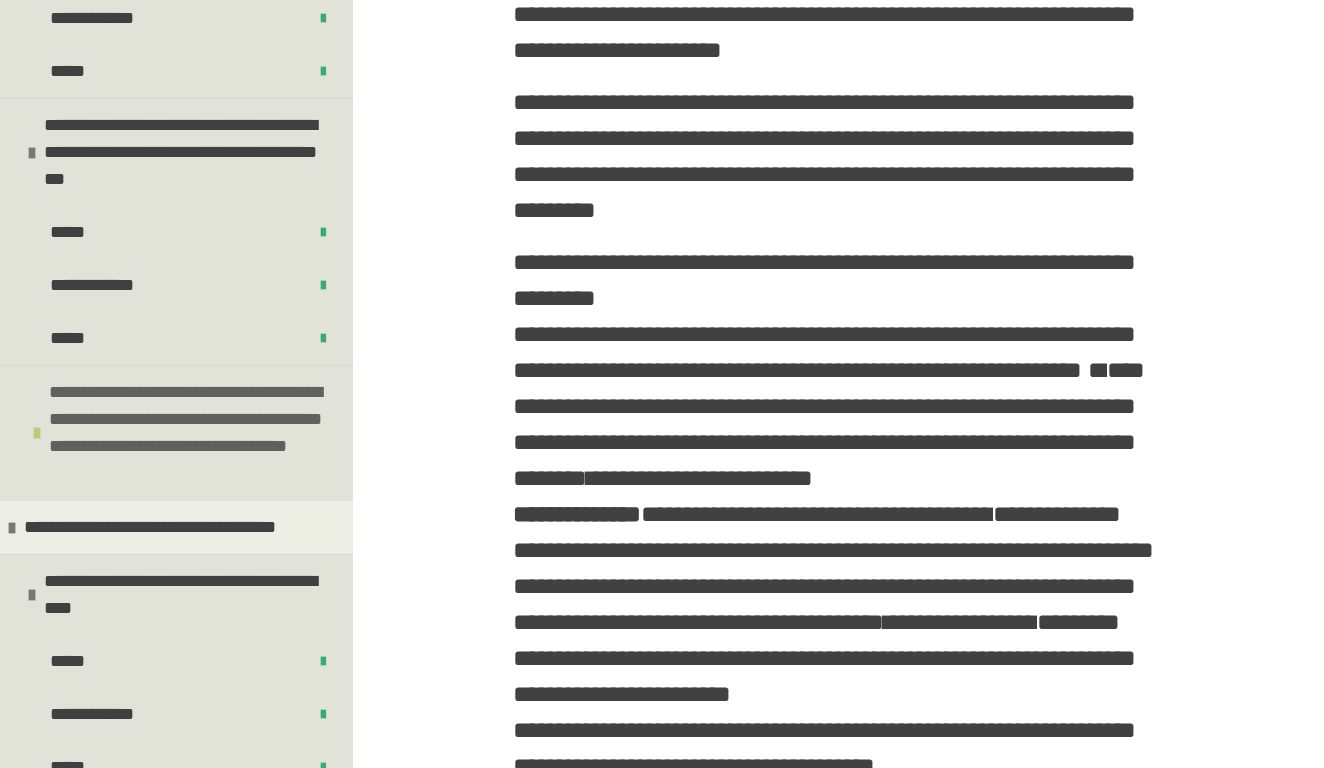 click on "**********" at bounding box center (196, 433) 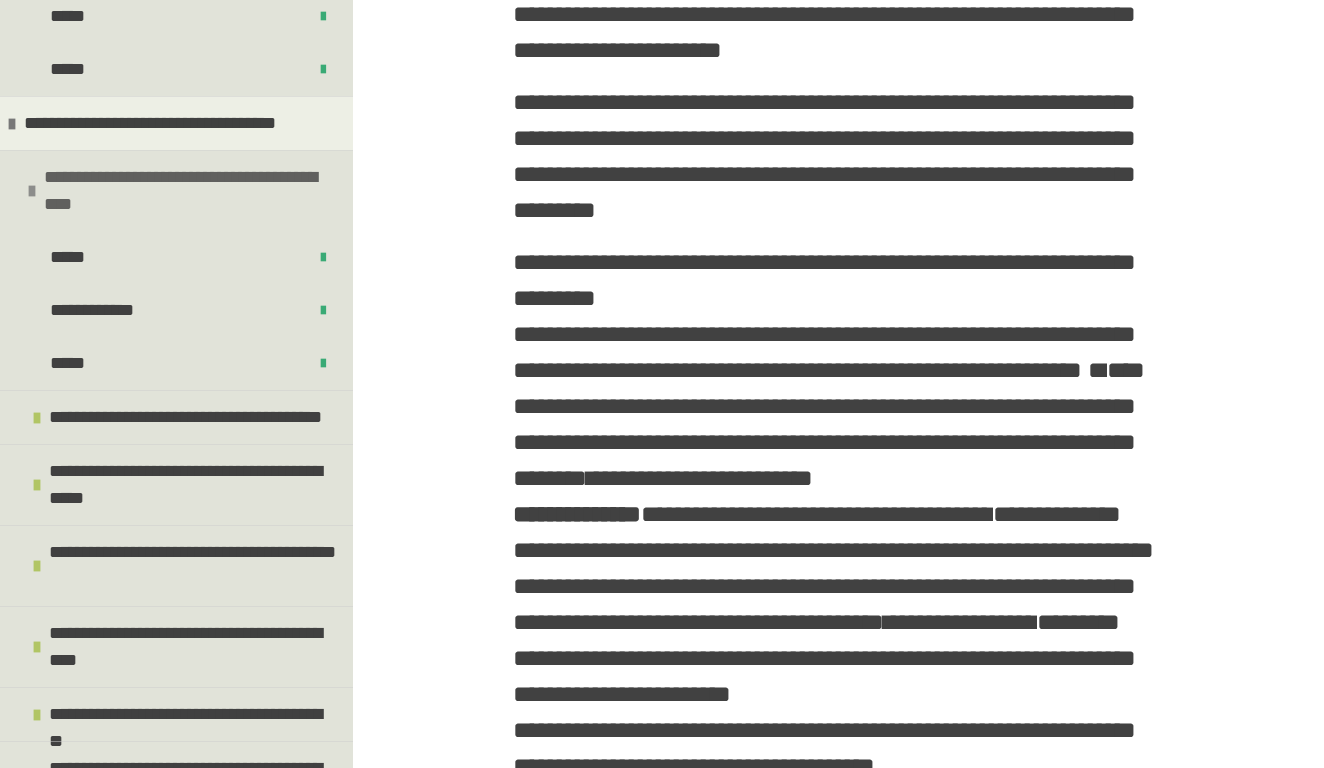 scroll, scrollTop: 1510, scrollLeft: 0, axis: vertical 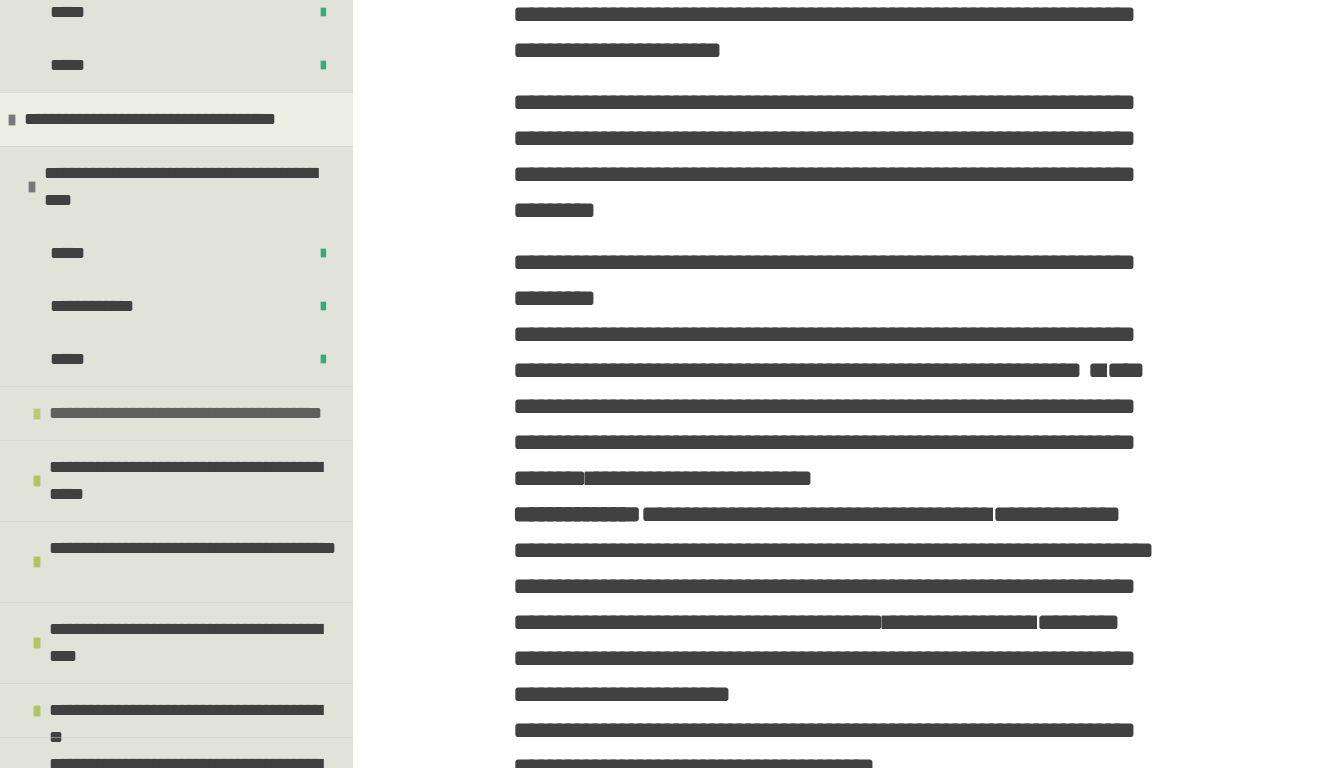 click on "**********" at bounding box center (195, 413) 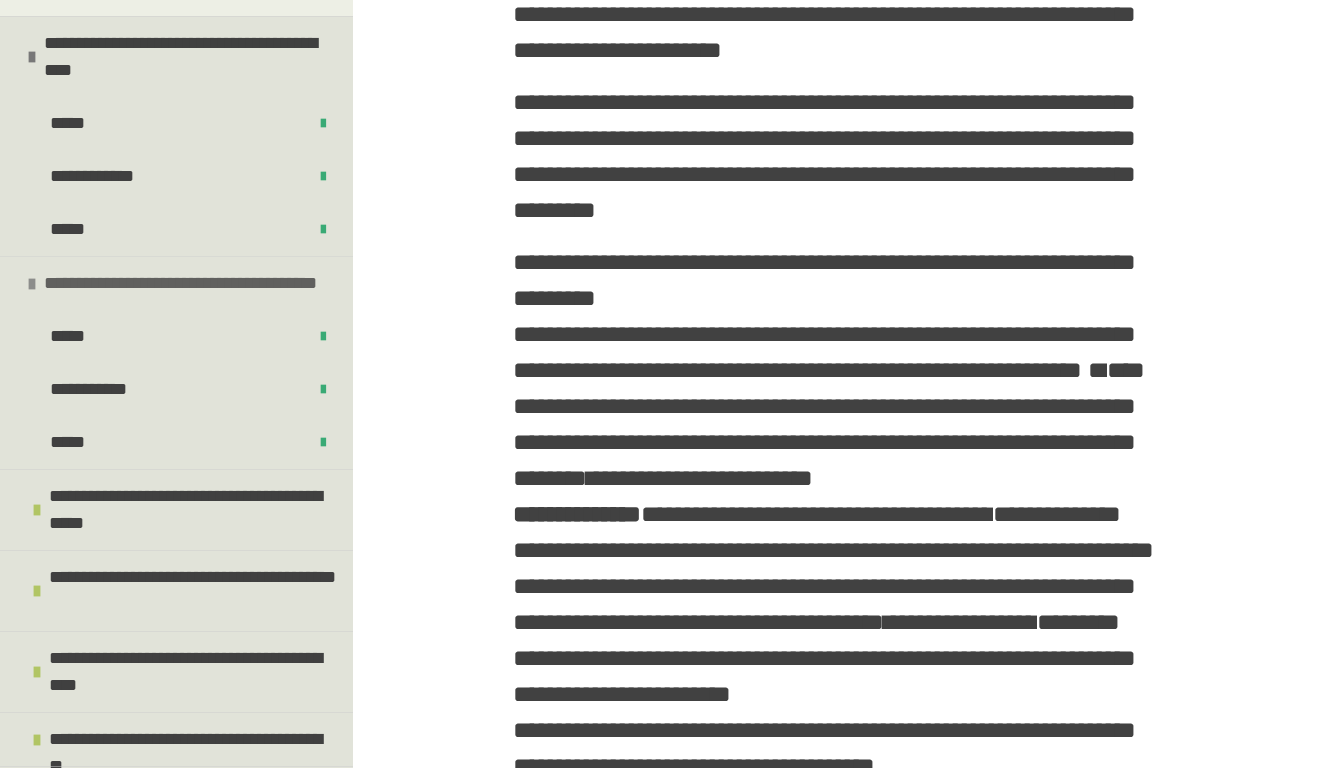 scroll, scrollTop: 1690, scrollLeft: 0, axis: vertical 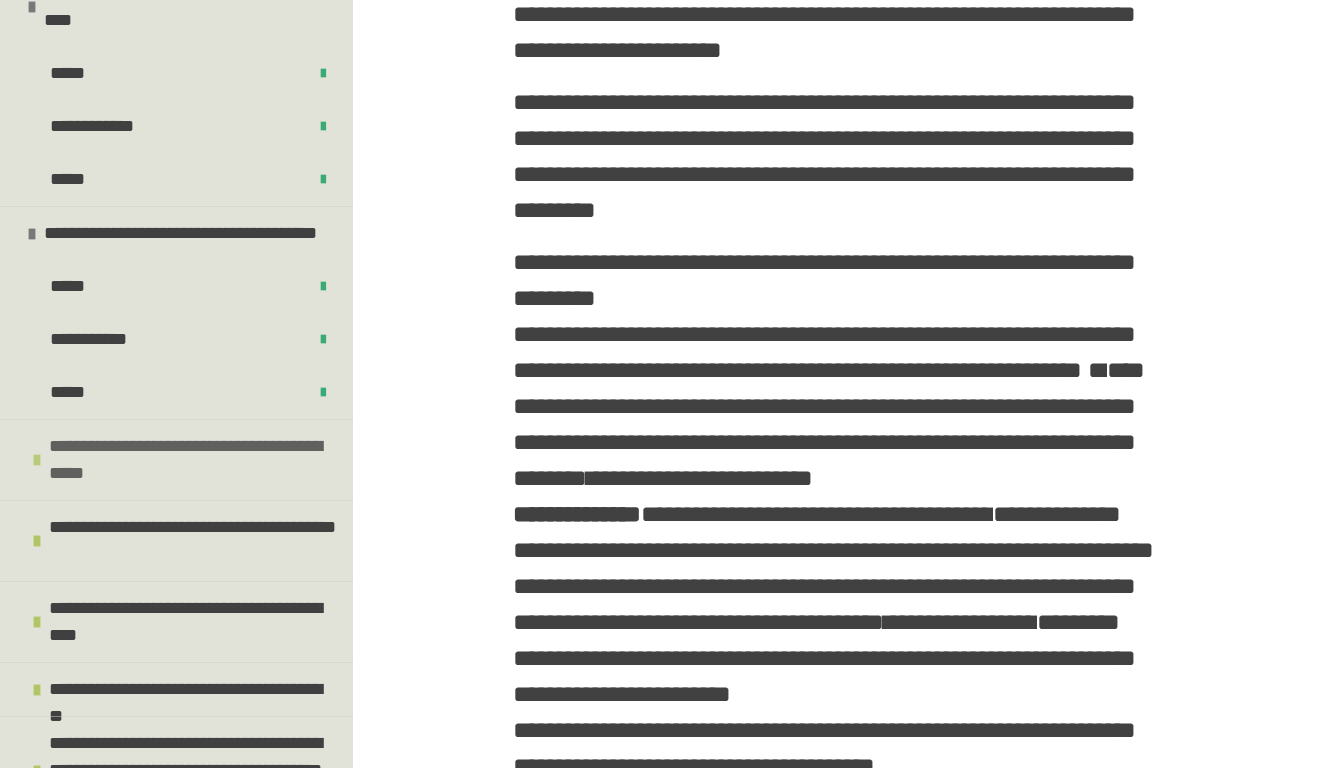 click on "**********" at bounding box center (196, 460) 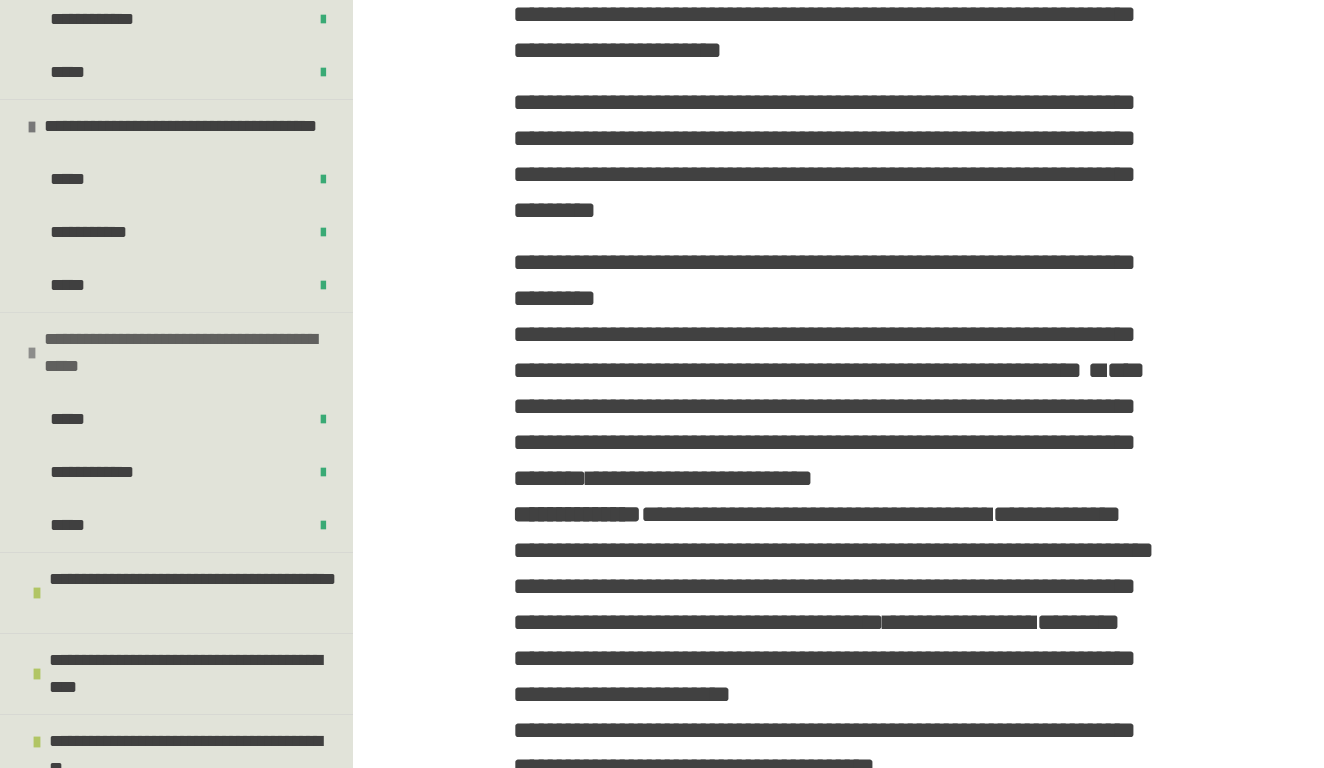 scroll, scrollTop: 2032, scrollLeft: 0, axis: vertical 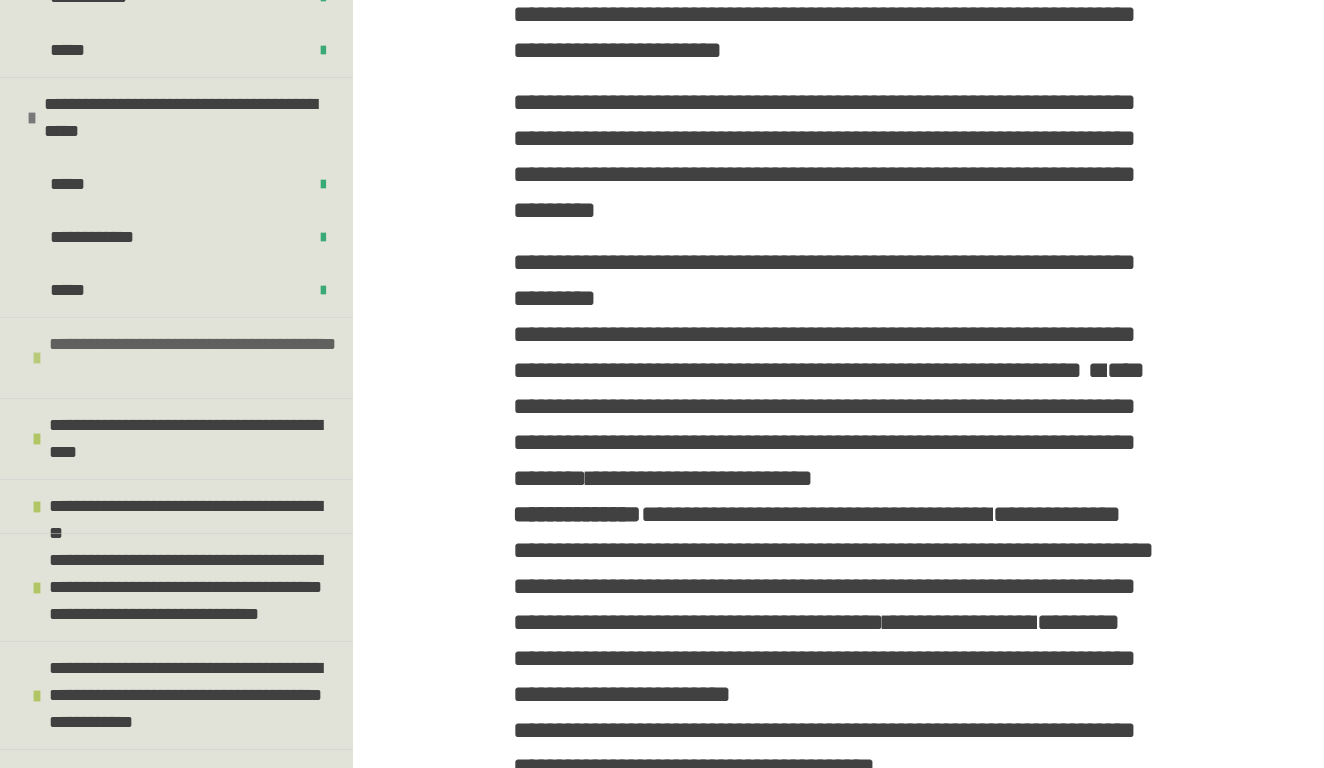 click on "**********" at bounding box center (196, 358) 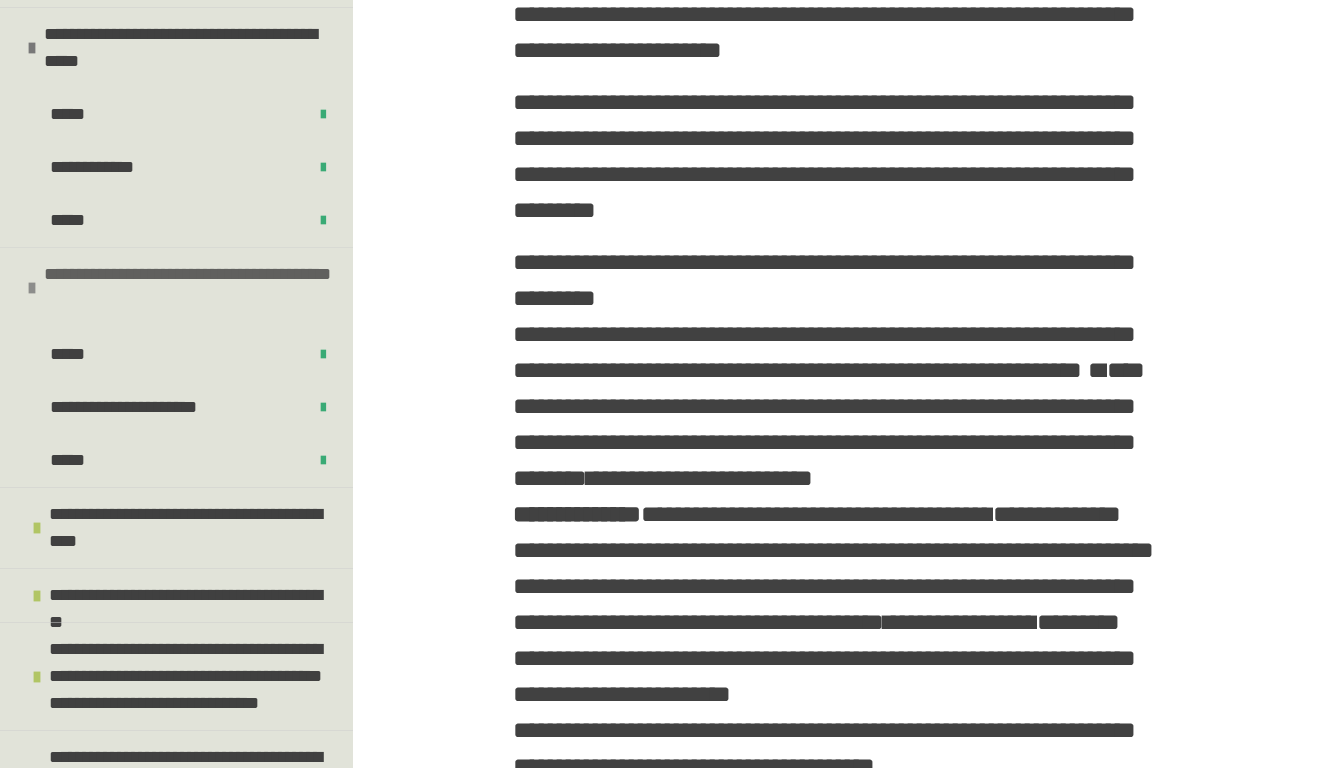 scroll, scrollTop: 2160, scrollLeft: 0, axis: vertical 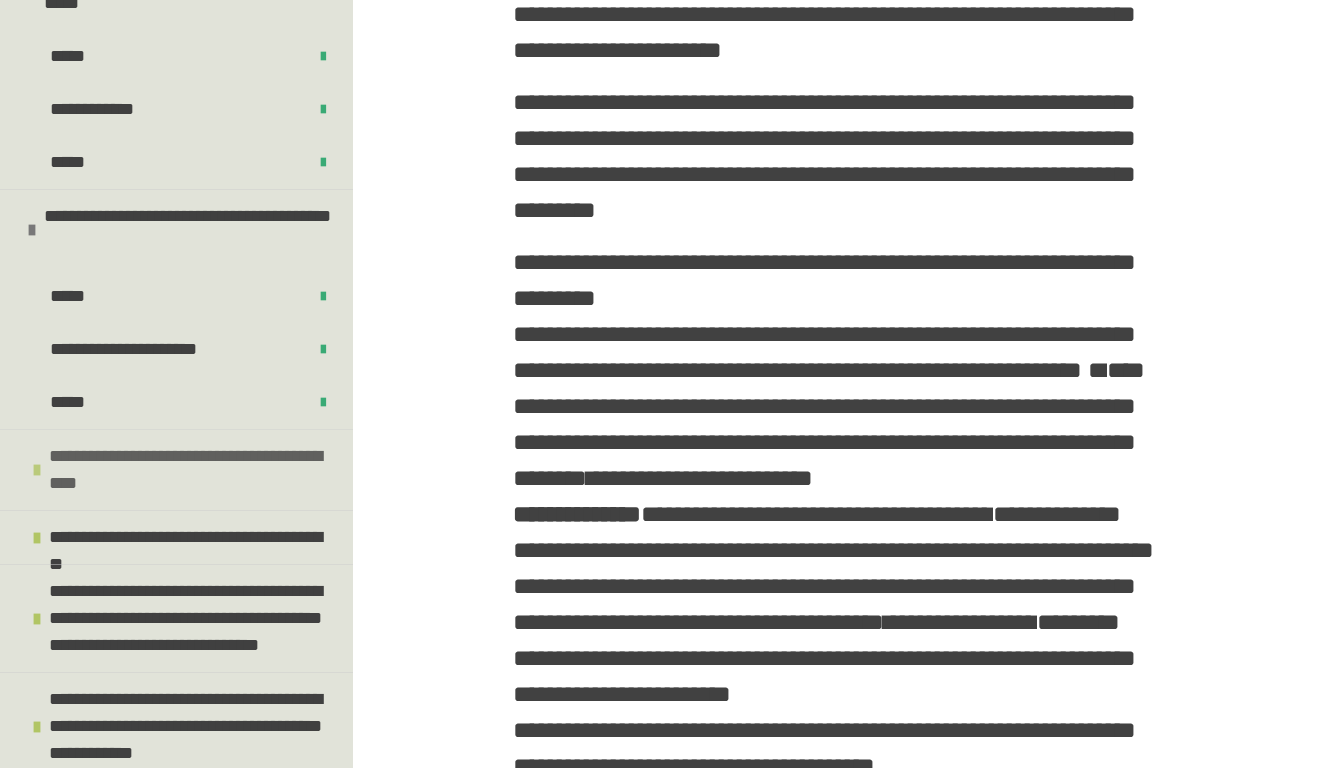 click on "**********" at bounding box center [196, 470] 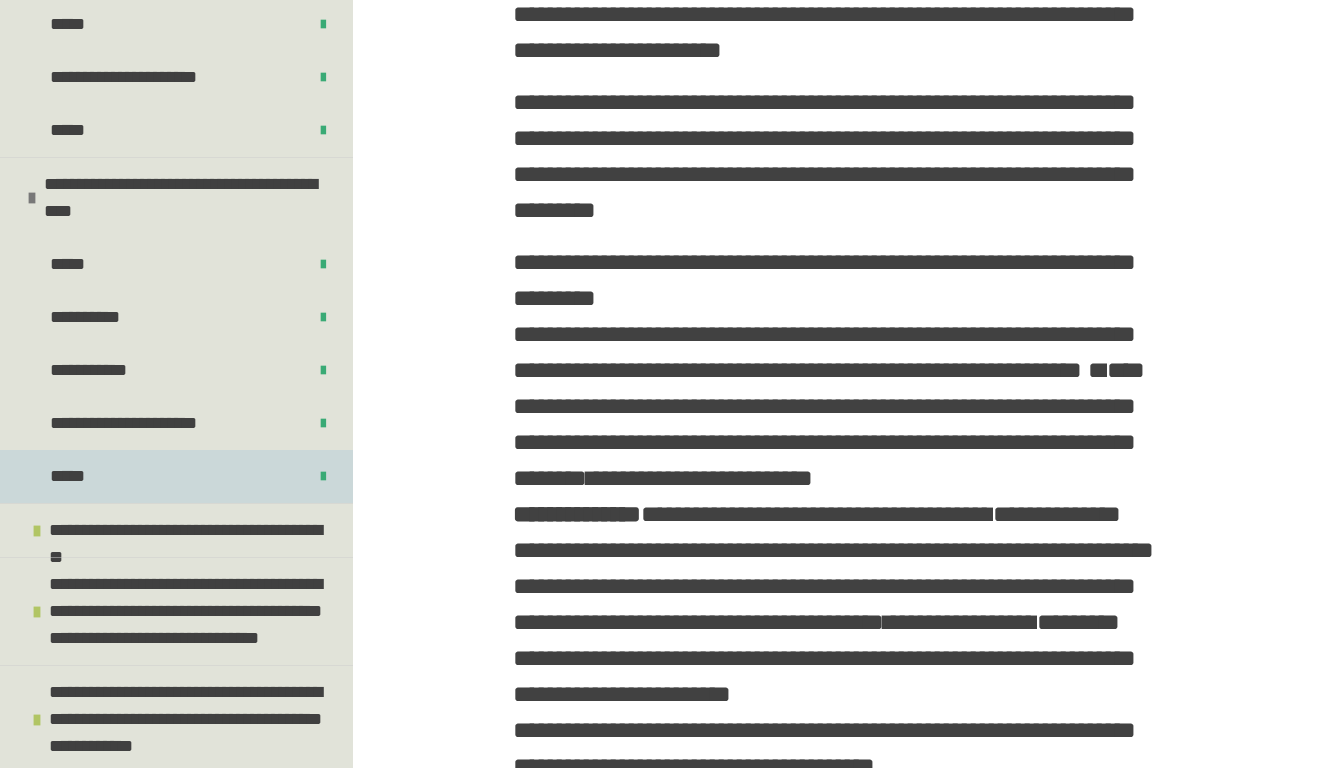 scroll, scrollTop: 2434, scrollLeft: 0, axis: vertical 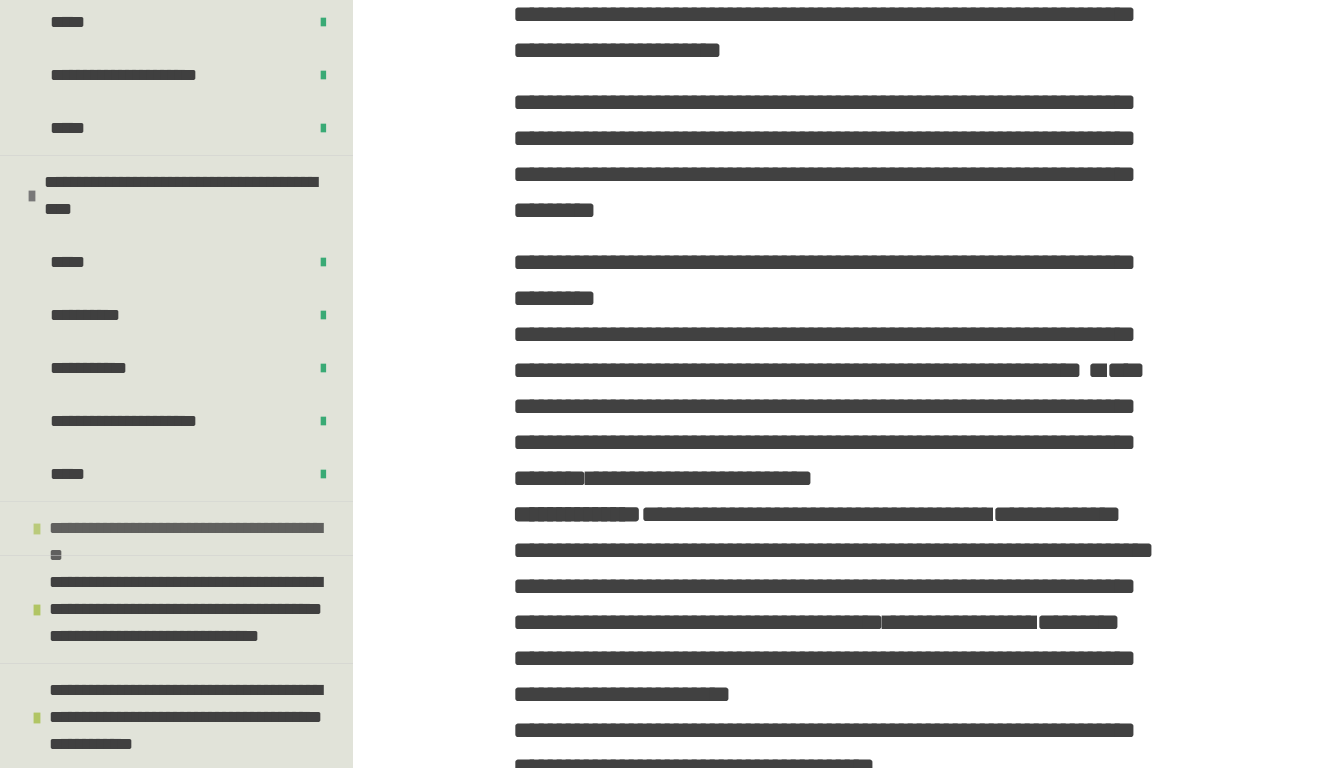 click on "**********" at bounding box center [191, 528] 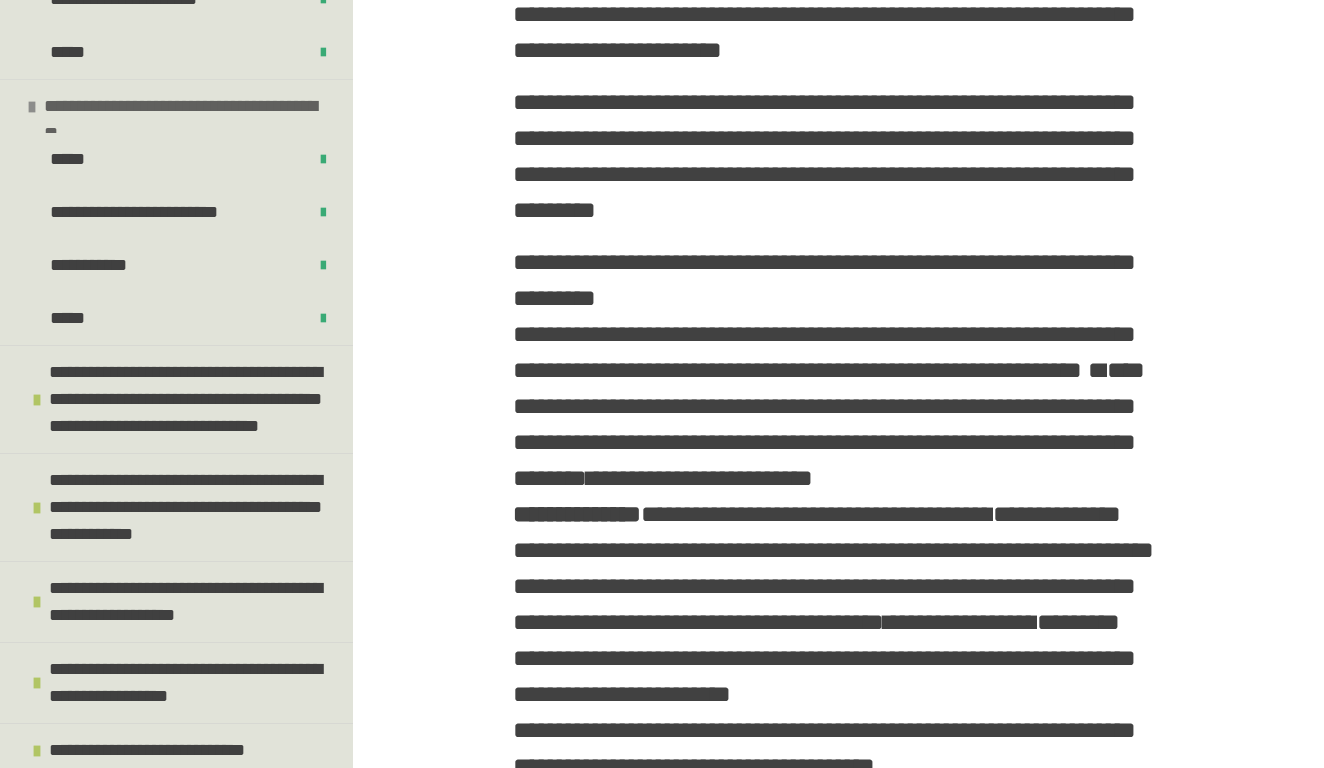scroll, scrollTop: 2889, scrollLeft: 0, axis: vertical 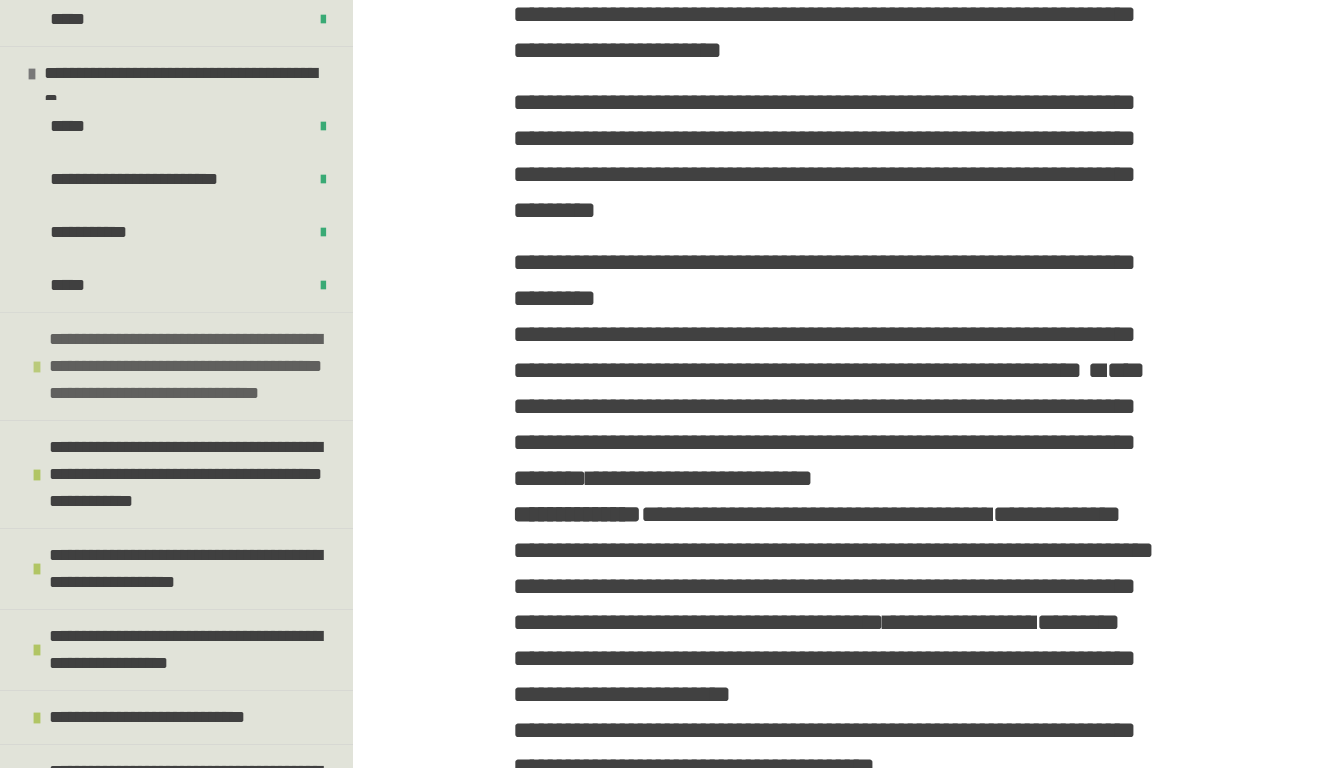 click on "**********" at bounding box center [196, 366] 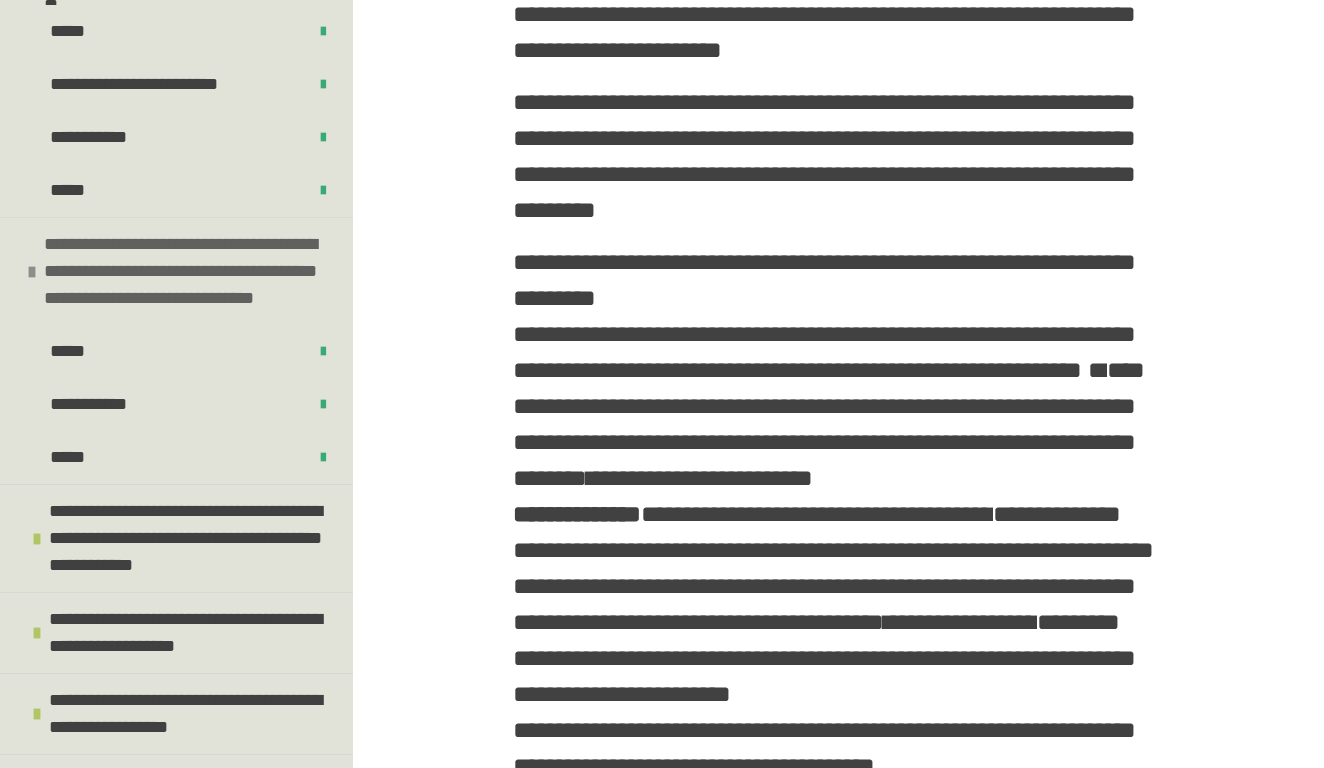 scroll, scrollTop: 2994, scrollLeft: 0, axis: vertical 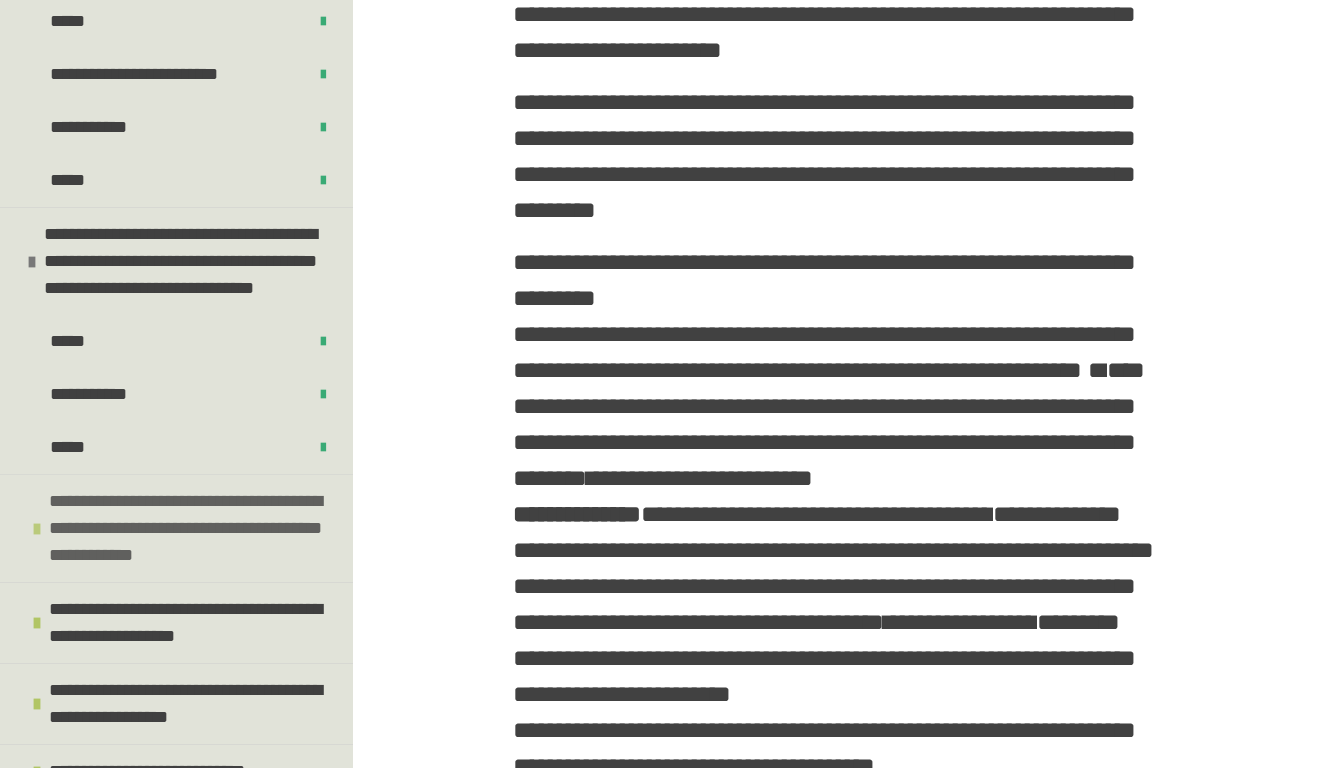 click on "**********" at bounding box center [196, 528] 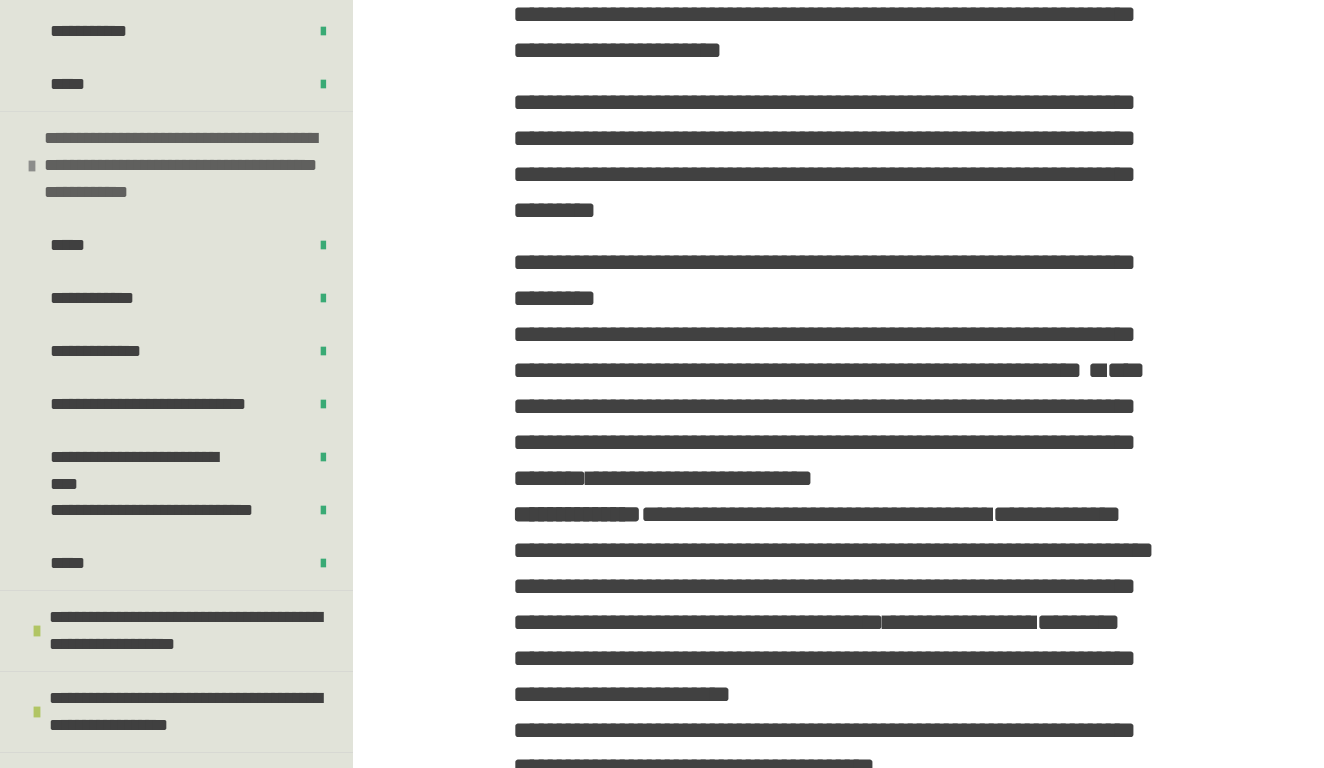 scroll, scrollTop: 3385, scrollLeft: 0, axis: vertical 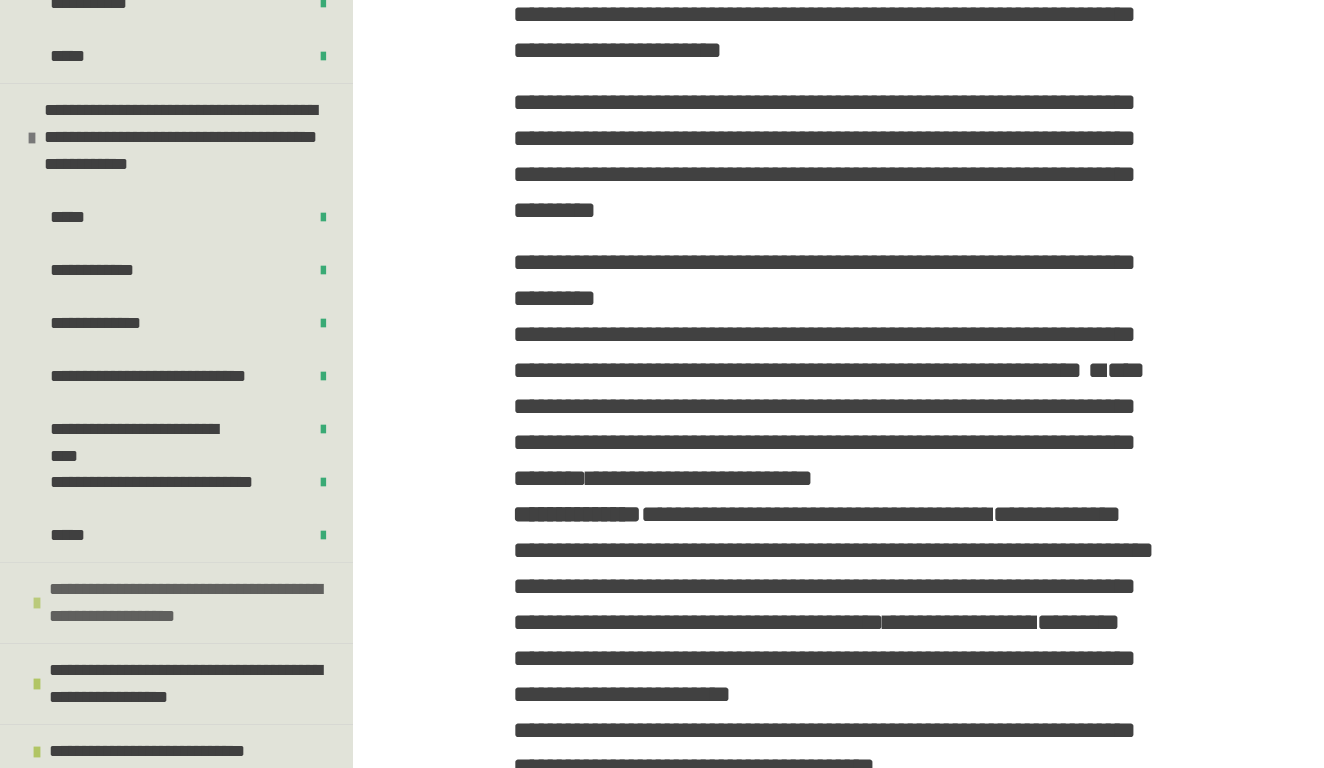 click on "**********" at bounding box center (196, 603) 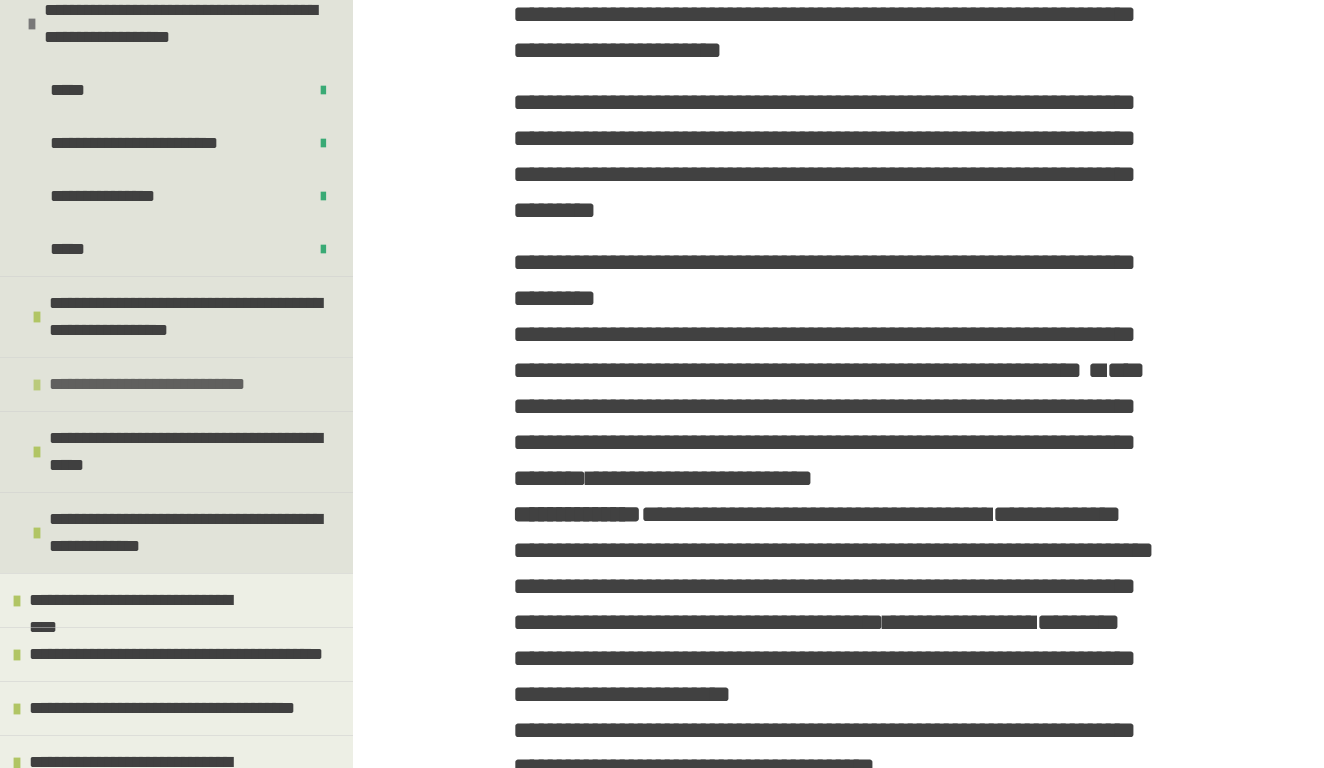 scroll, scrollTop: 3972, scrollLeft: 0, axis: vertical 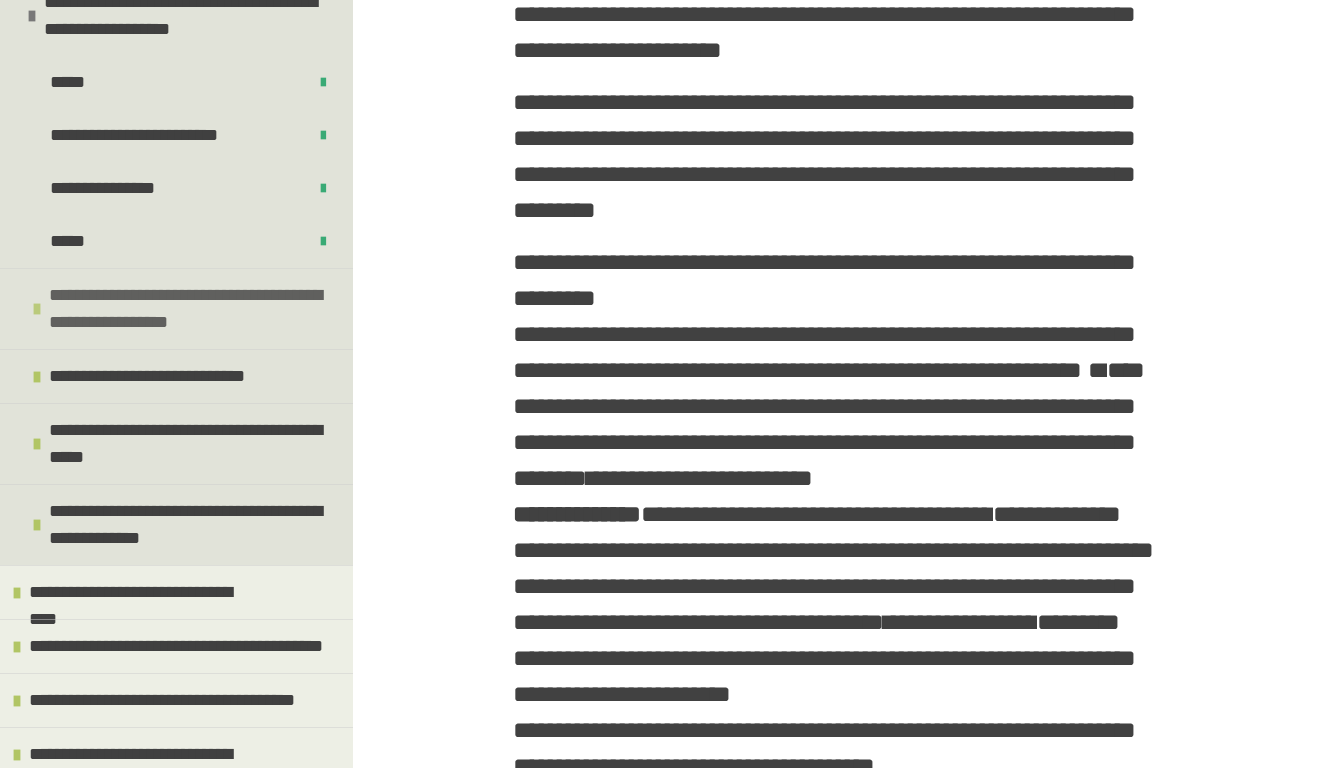 click on "**********" at bounding box center [196, 309] 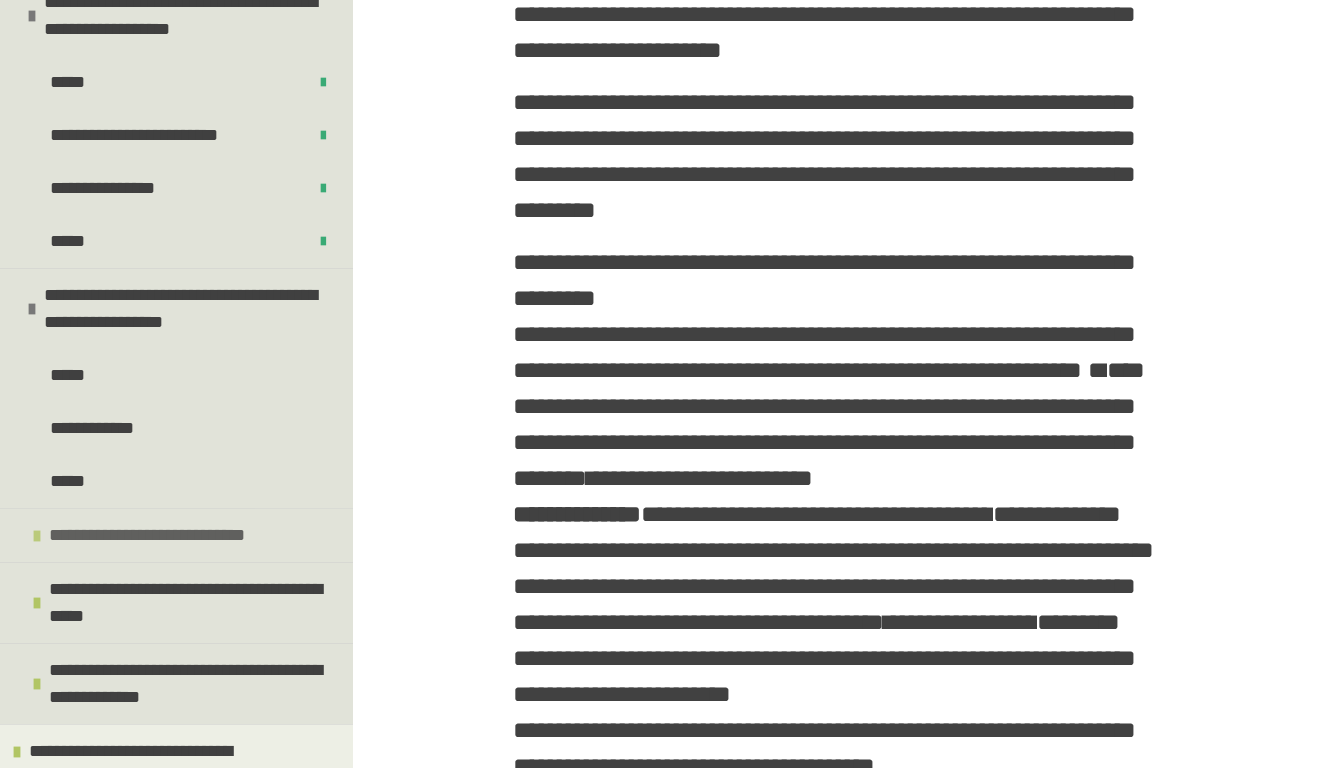 click on "**********" at bounding box center [151, 535] 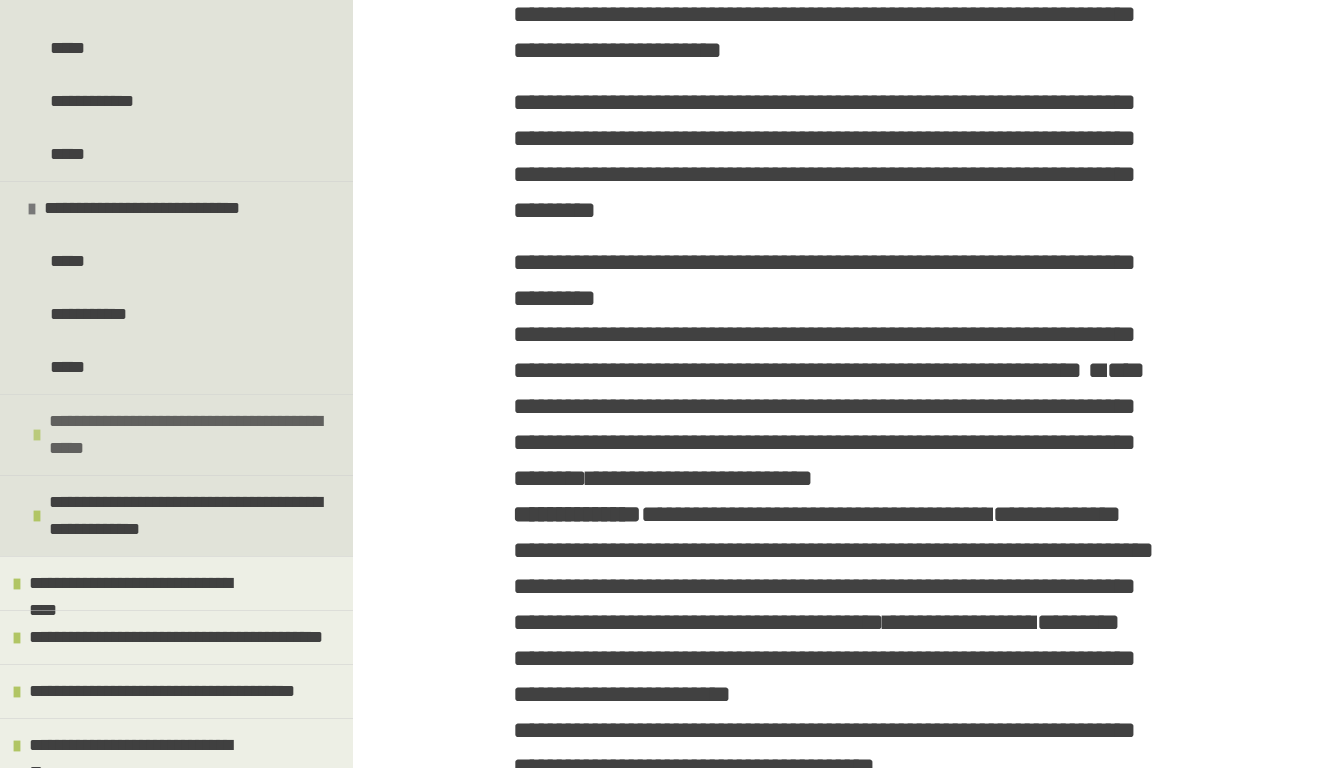 scroll, scrollTop: 4298, scrollLeft: 0, axis: vertical 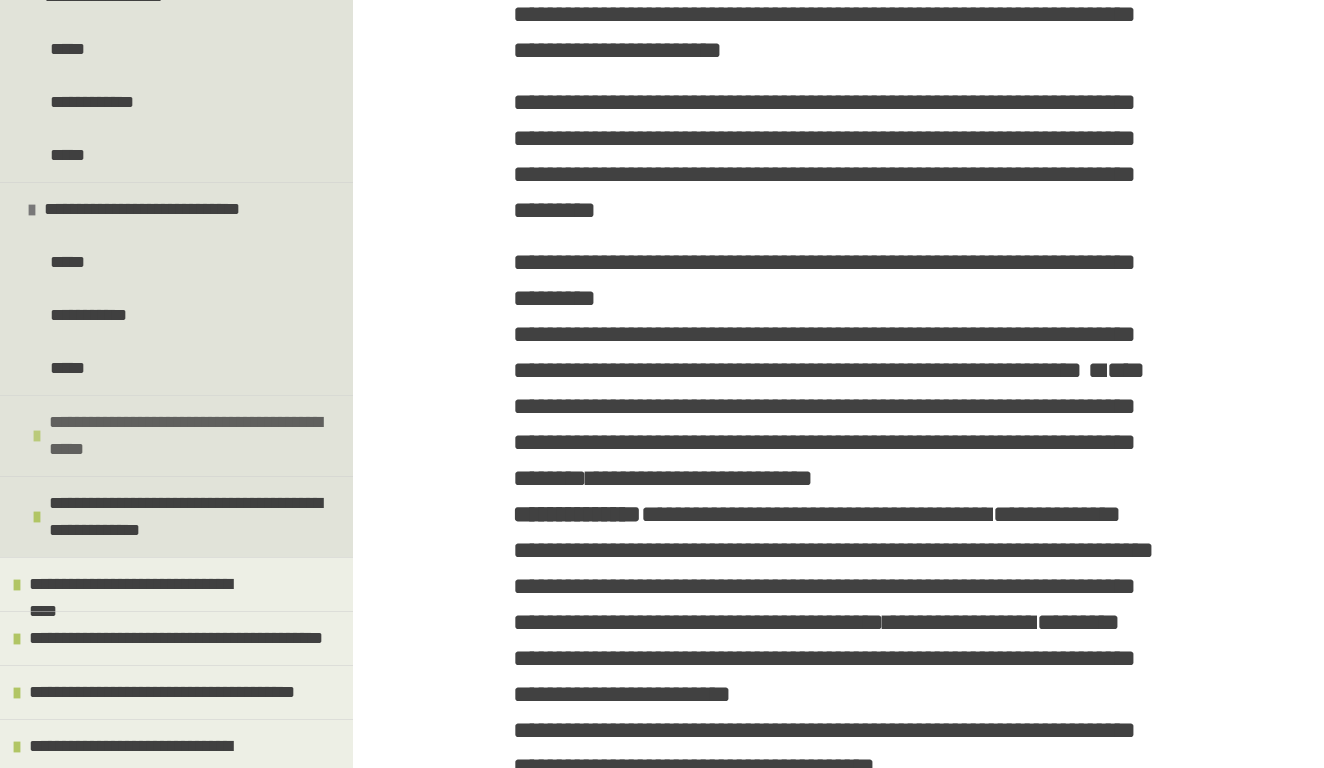 click on "**********" at bounding box center [196, 436] 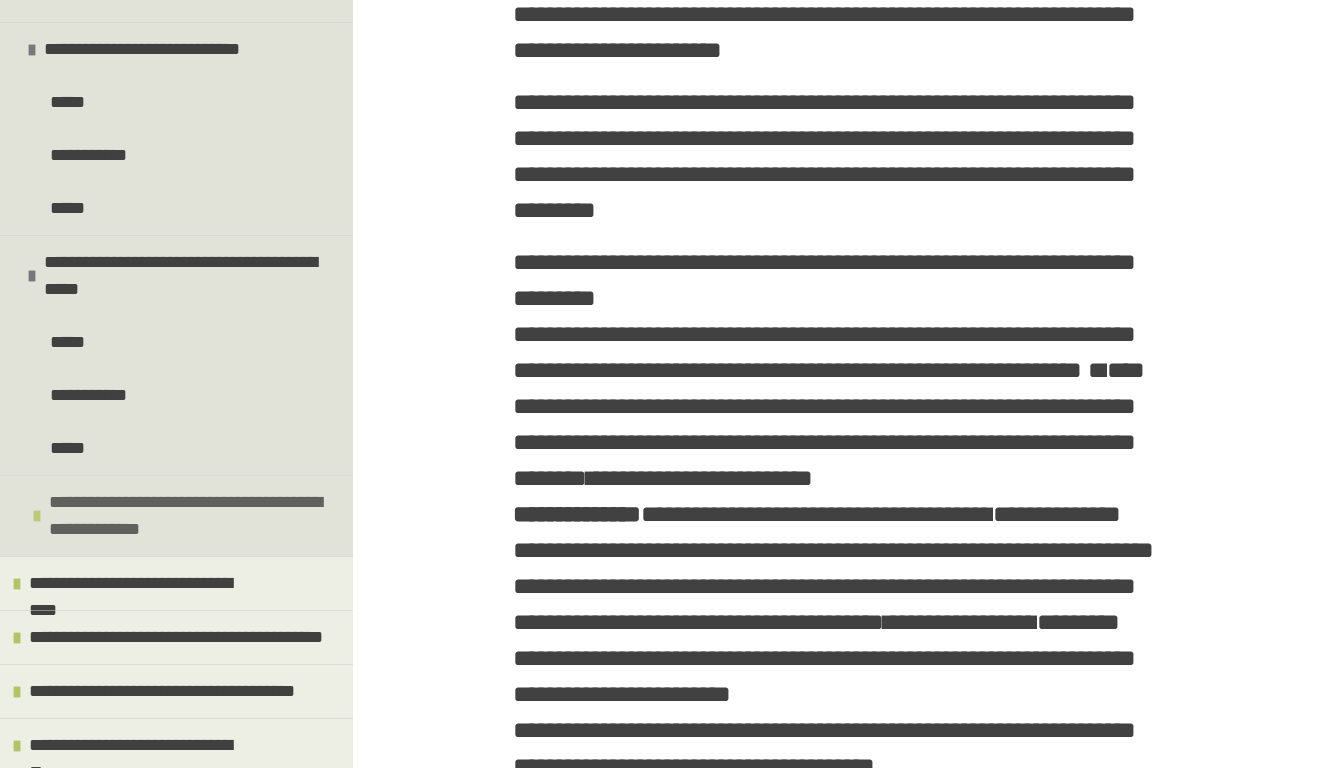 scroll, scrollTop: 4457, scrollLeft: 0, axis: vertical 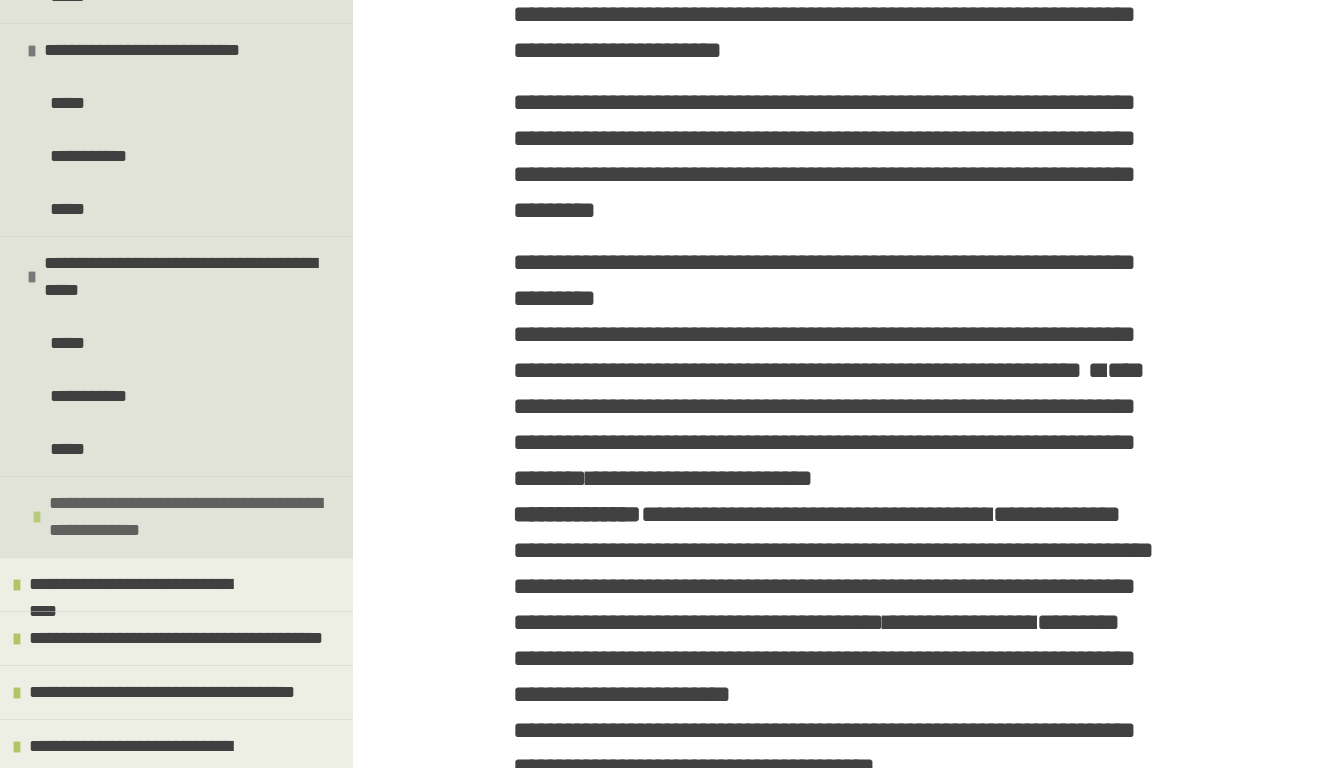 click on "**********" at bounding box center [196, 517] 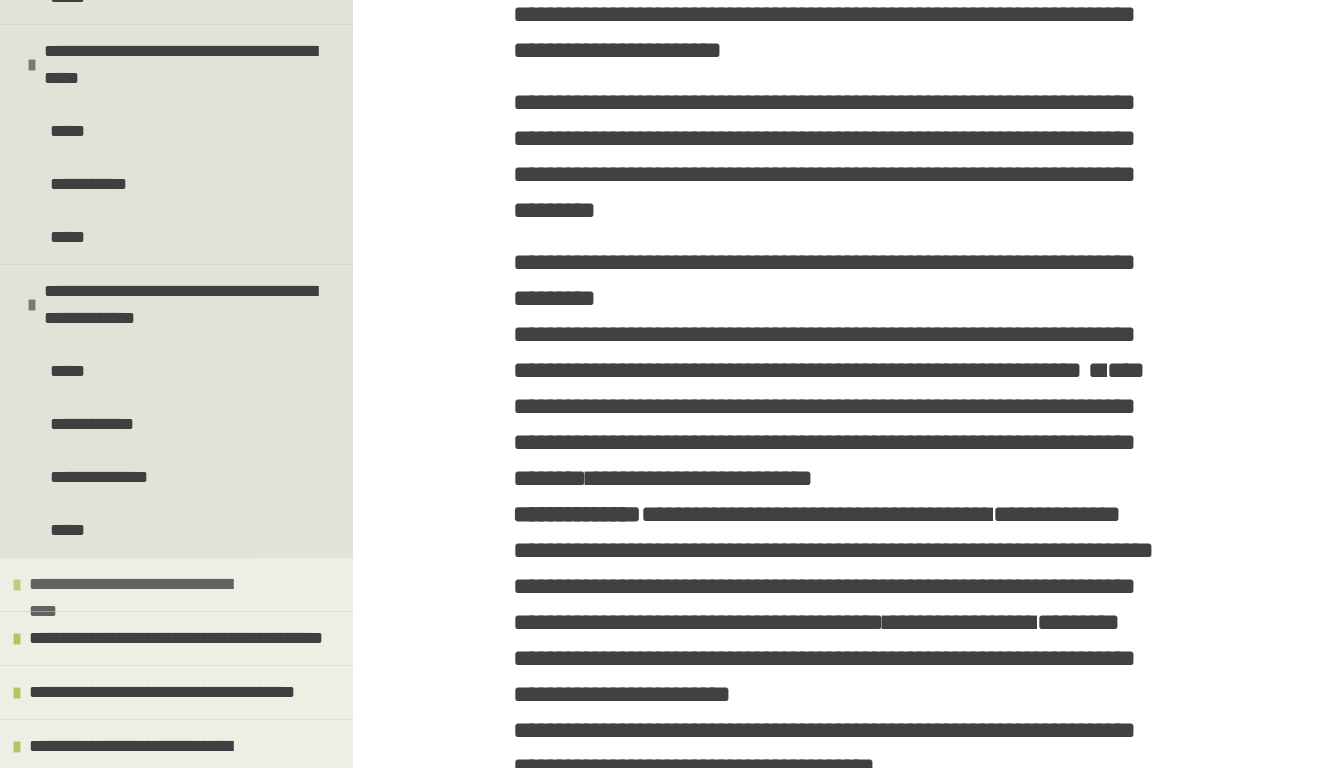 click on "**********" at bounding box center [147, 584] 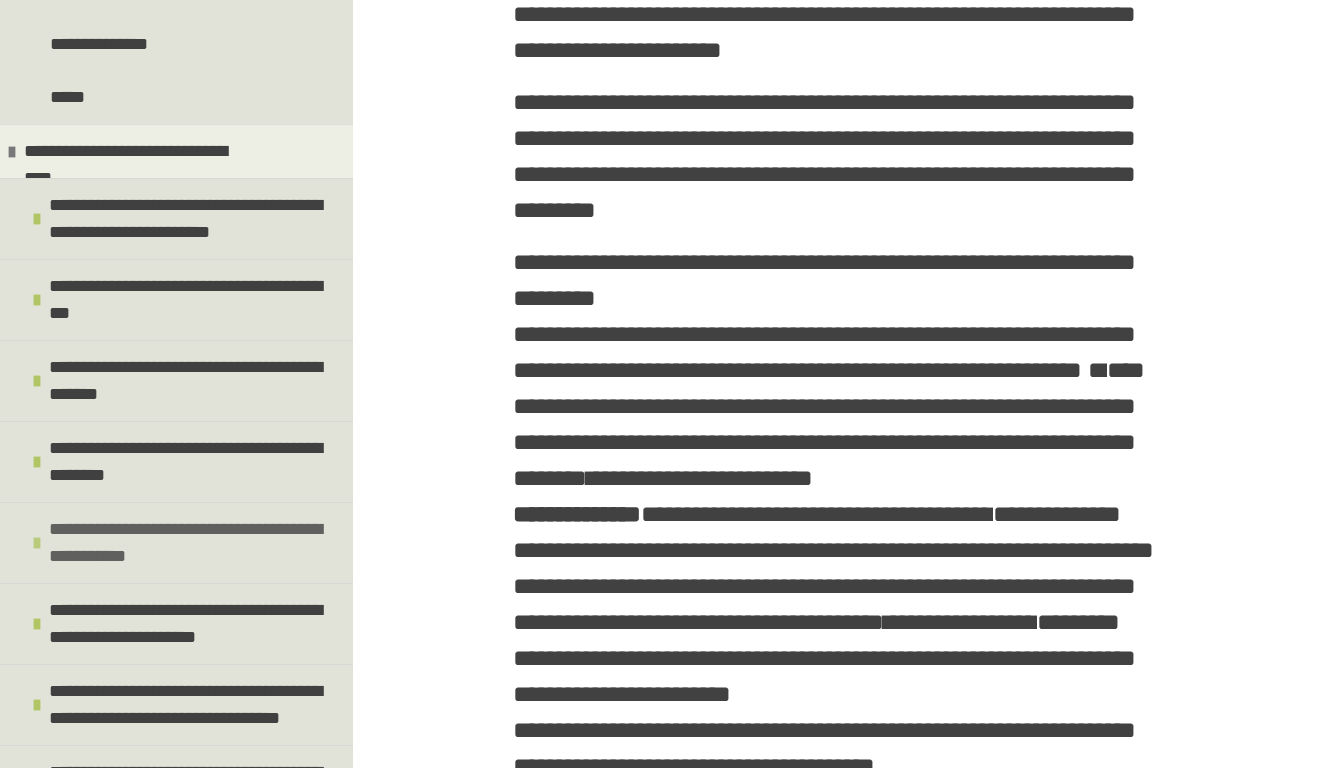 scroll, scrollTop: 5095, scrollLeft: 0, axis: vertical 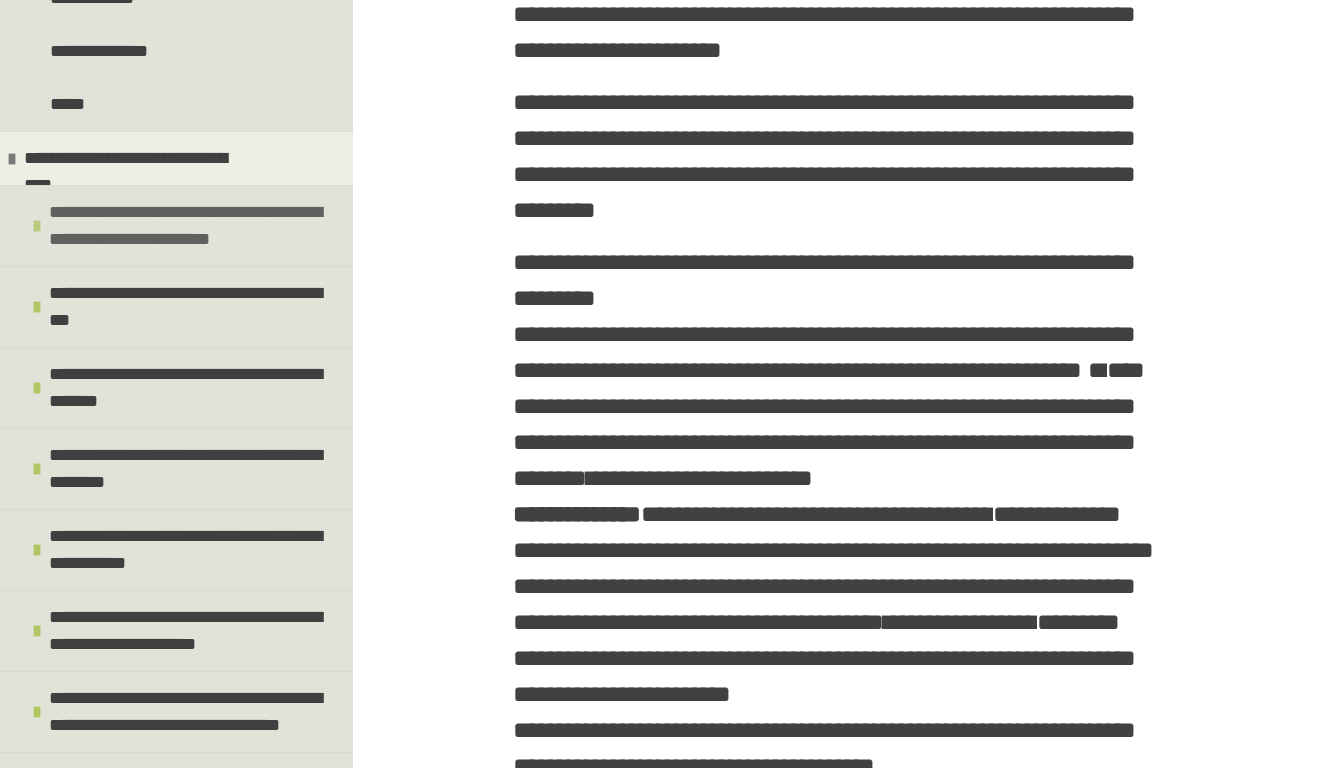 click on "**********" at bounding box center [196, 226] 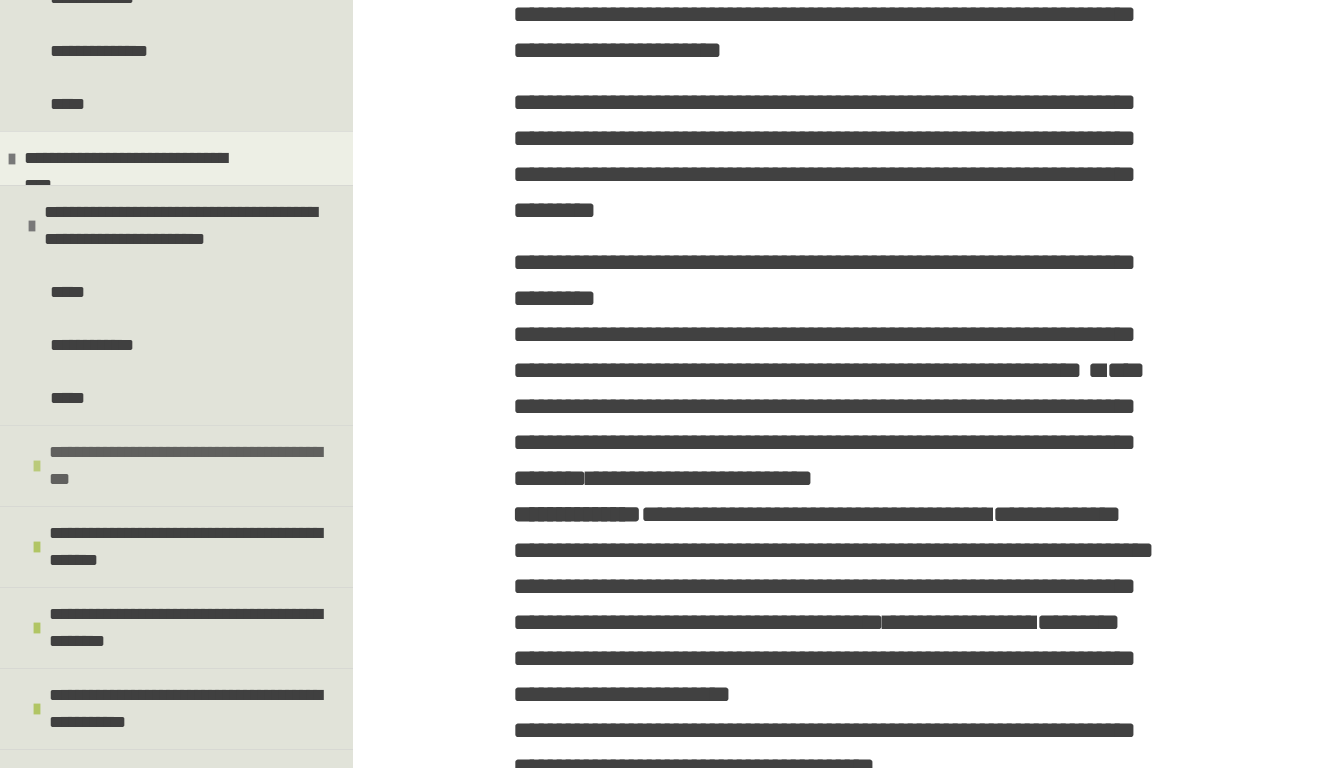 click on "**********" at bounding box center [196, 466] 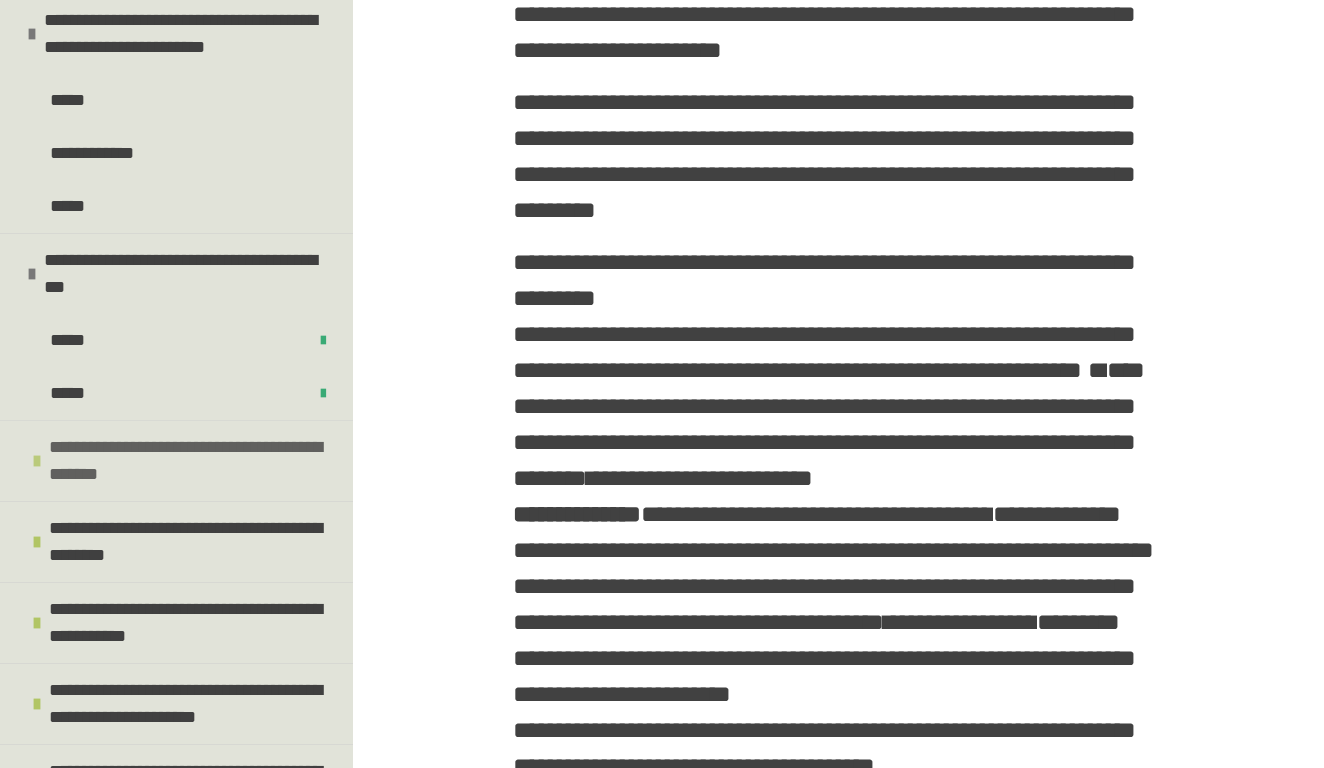 click on "**********" at bounding box center [196, 461] 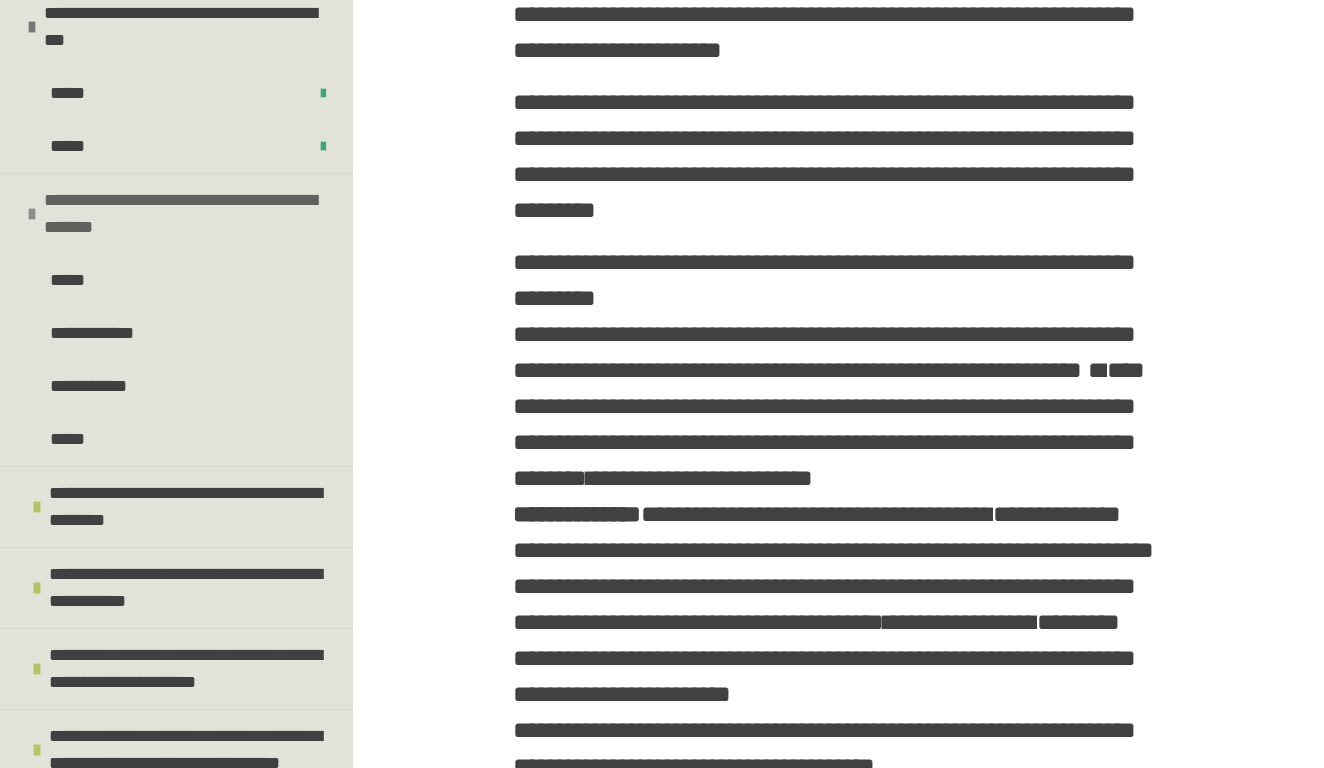 scroll, scrollTop: 5540, scrollLeft: 0, axis: vertical 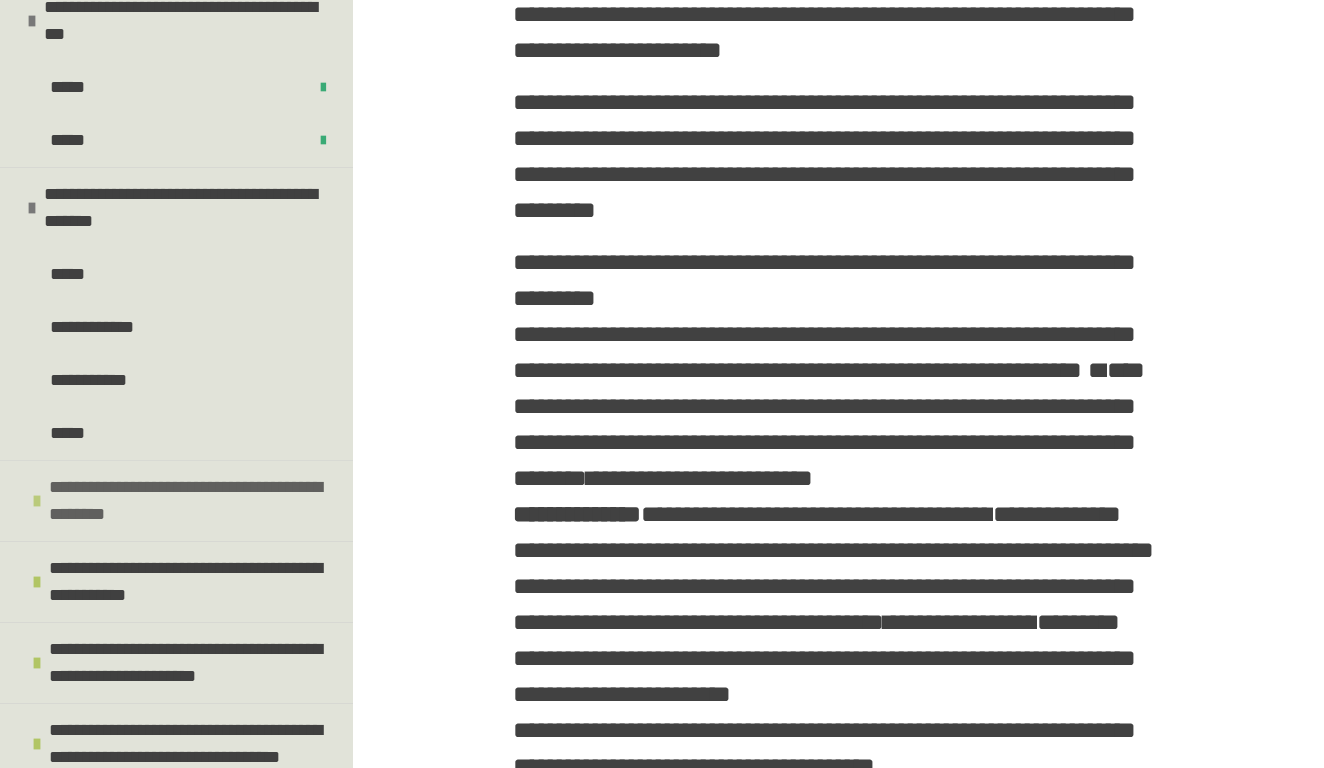 click on "**********" at bounding box center [196, 501] 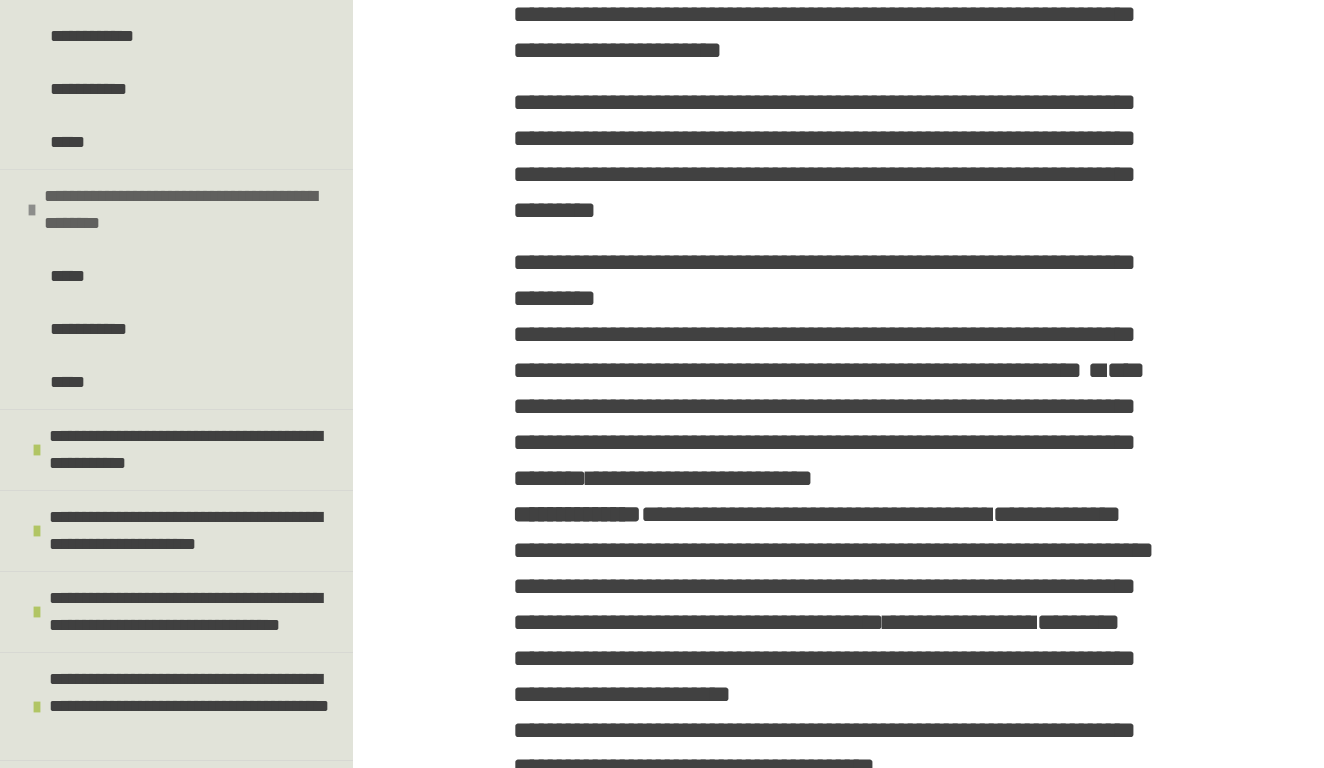 scroll, scrollTop: 5875, scrollLeft: 0, axis: vertical 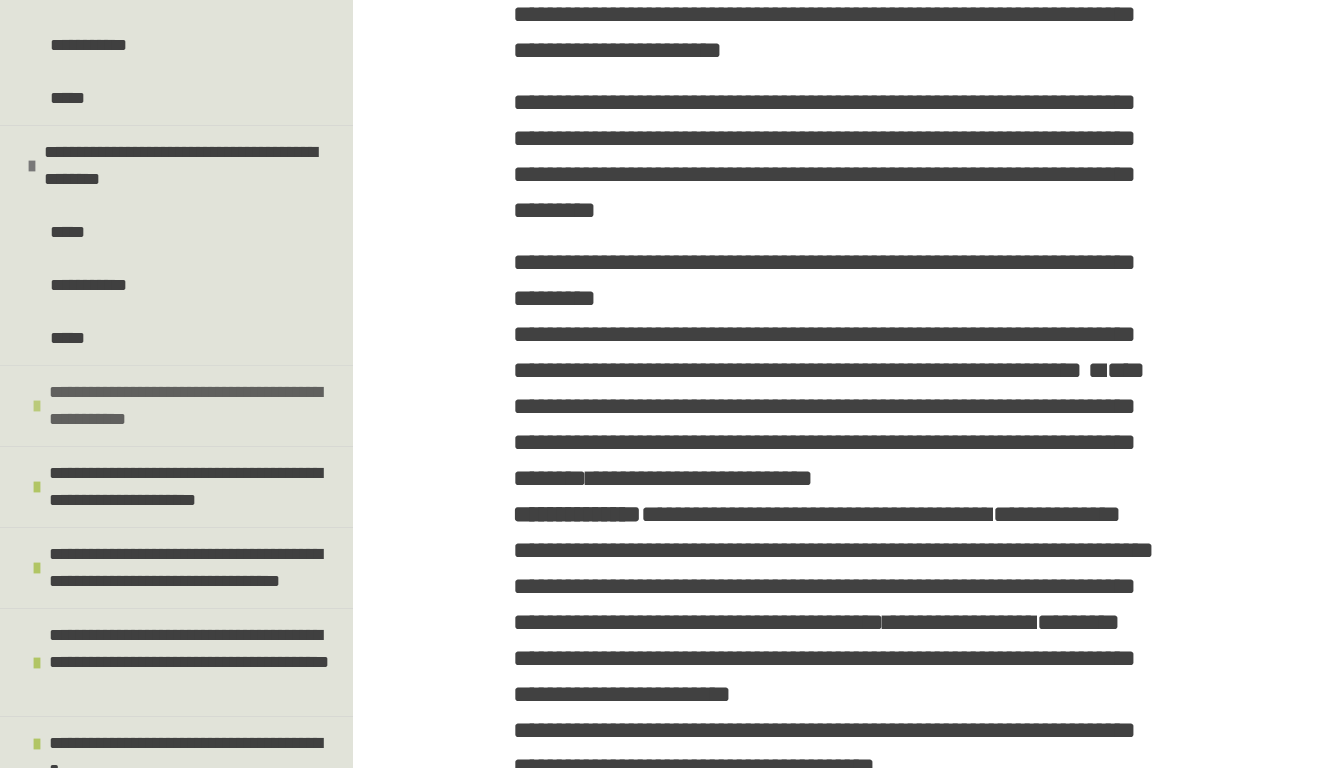 click on "**********" at bounding box center [196, 406] 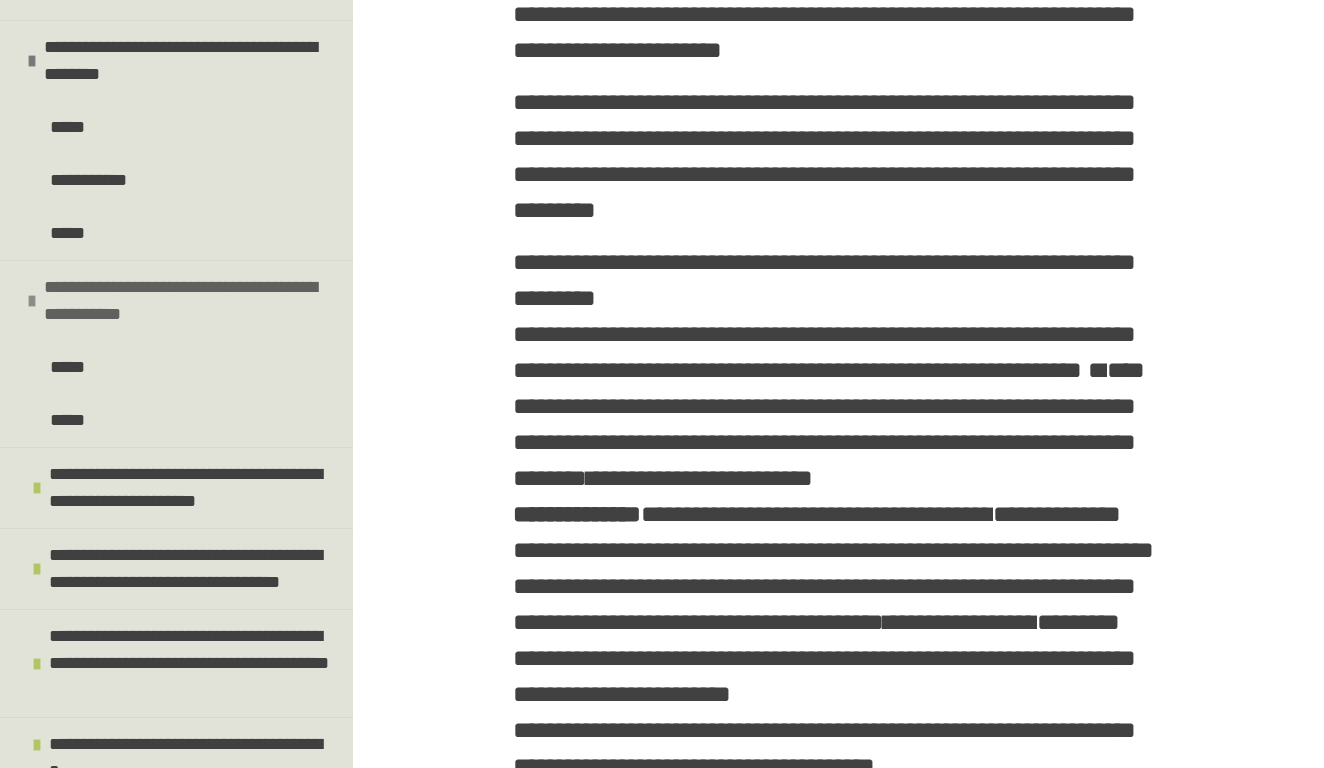 scroll, scrollTop: 6001, scrollLeft: 0, axis: vertical 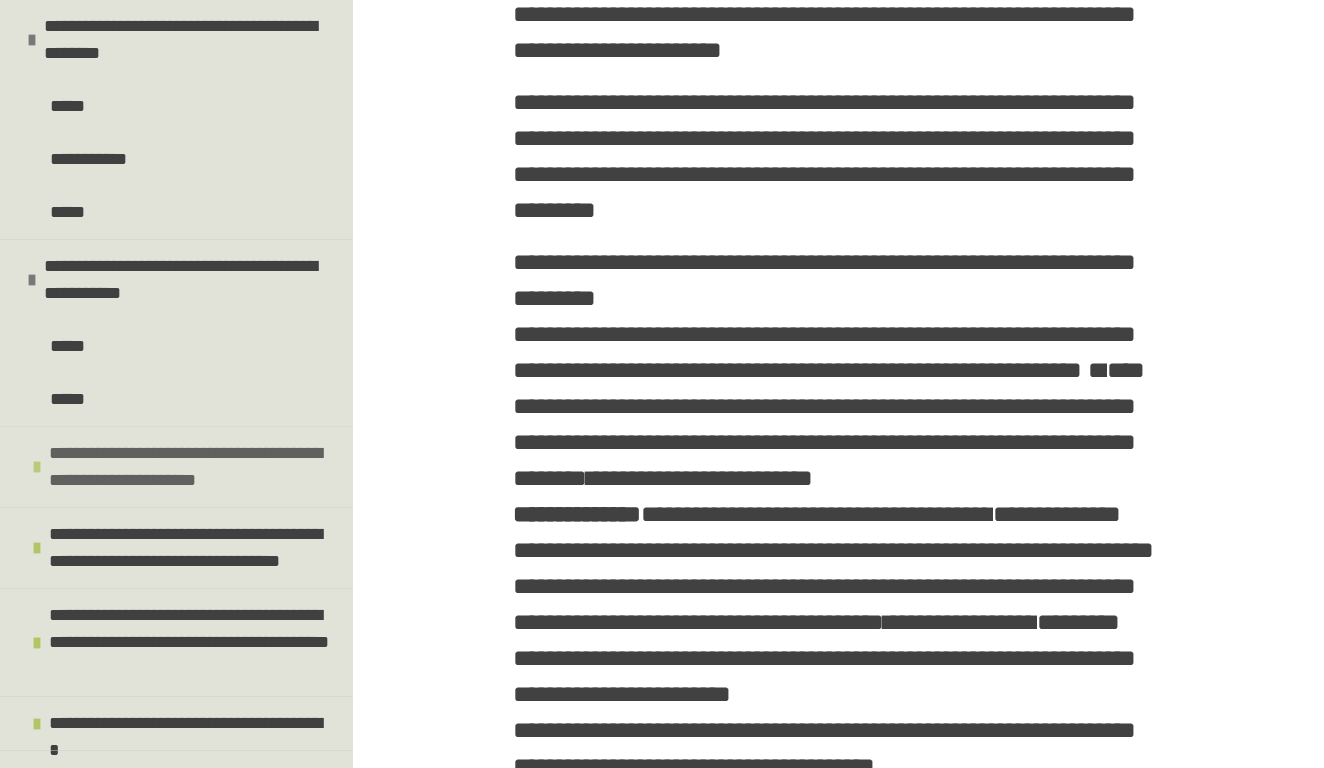 click on "**********" at bounding box center [196, 467] 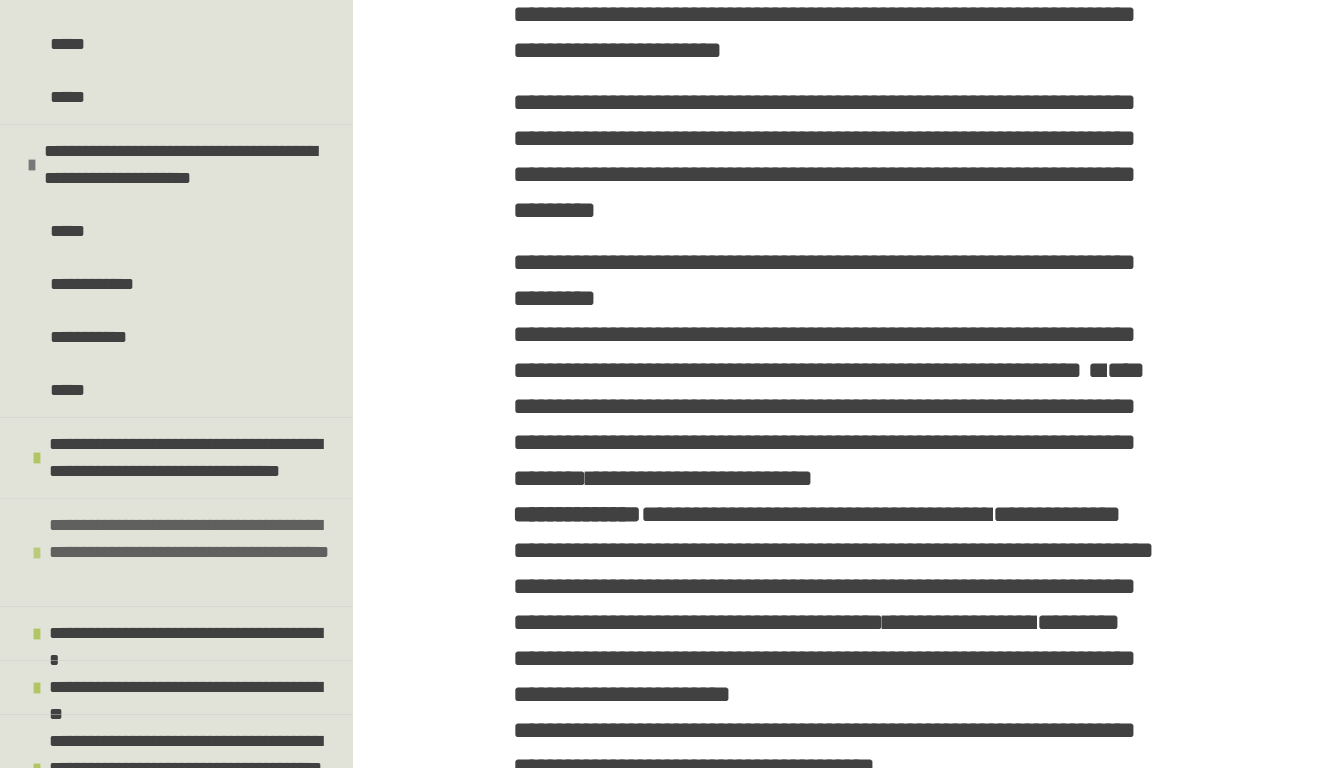 scroll, scrollTop: 6311, scrollLeft: 0, axis: vertical 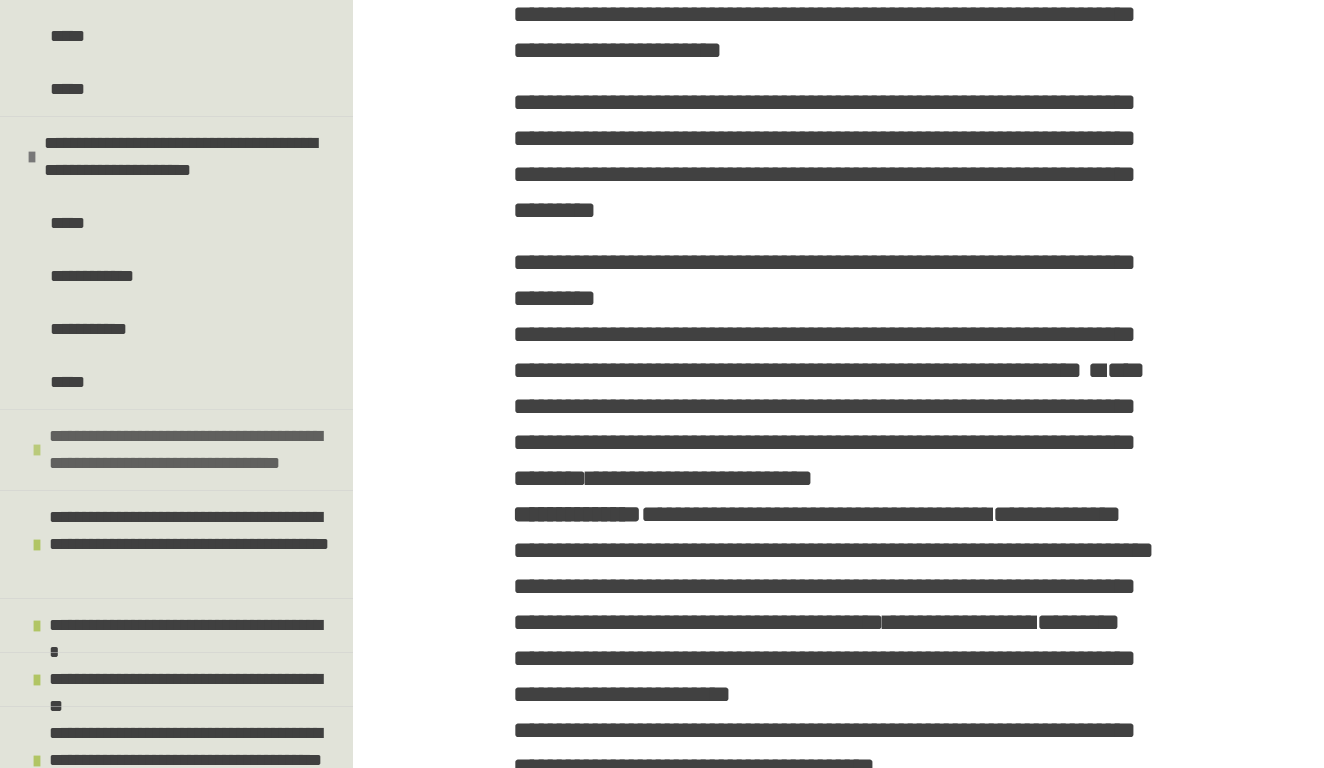 click on "**********" at bounding box center (196, 450) 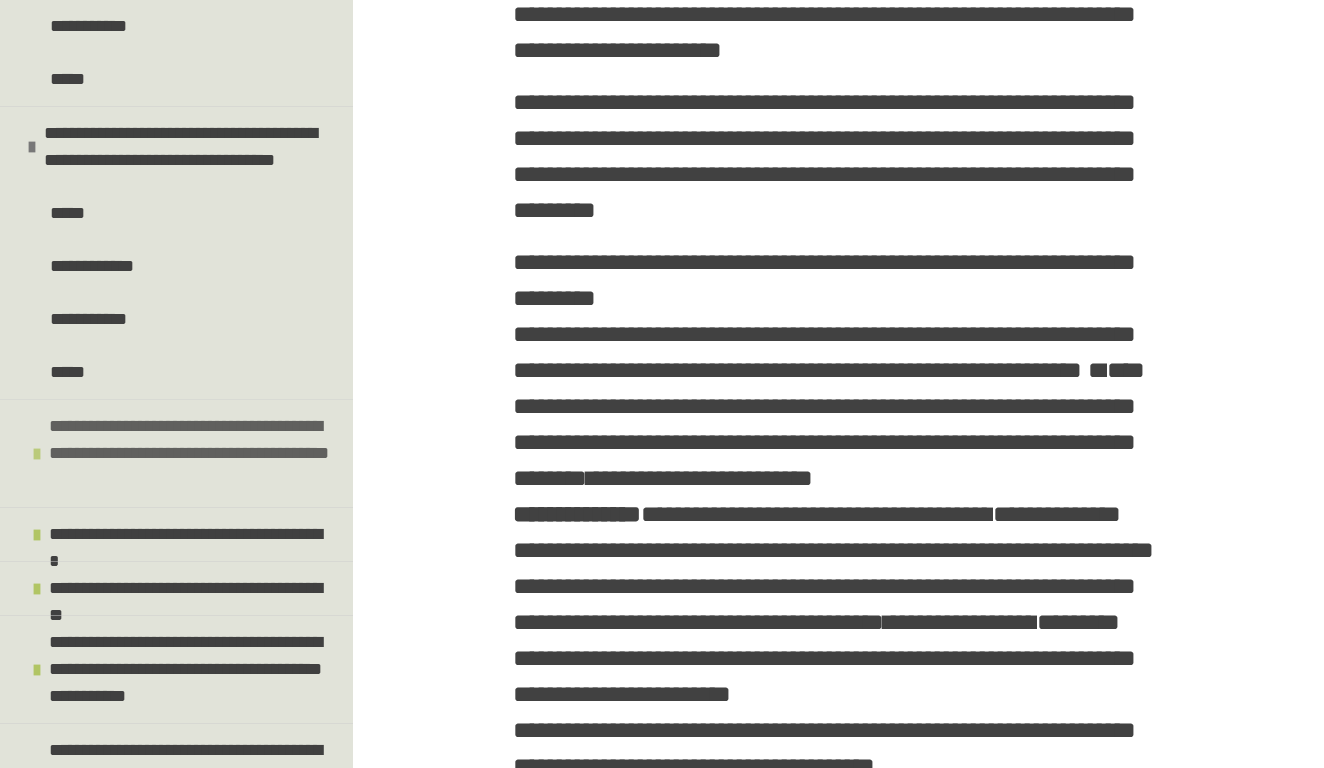 scroll, scrollTop: 6624, scrollLeft: 0, axis: vertical 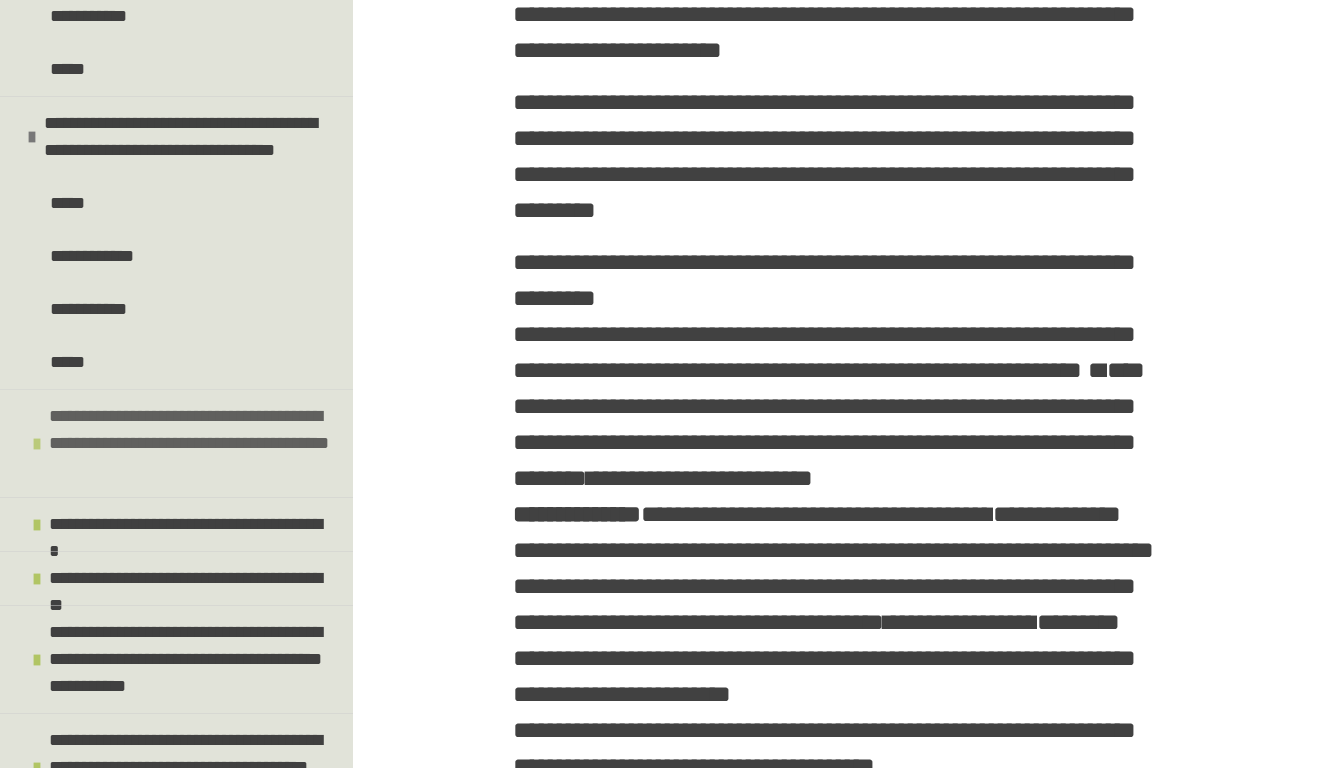 click on "**********" at bounding box center (196, 443) 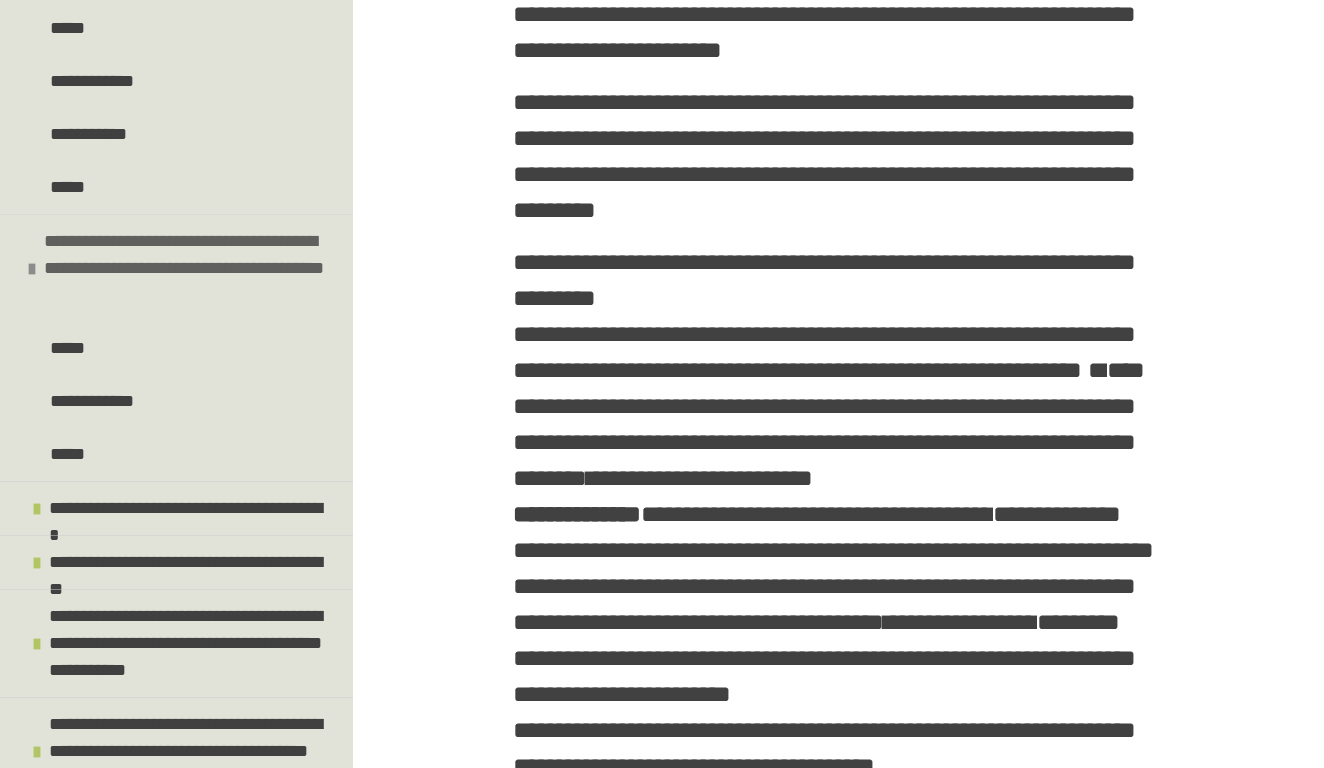 scroll, scrollTop: 6938, scrollLeft: 0, axis: vertical 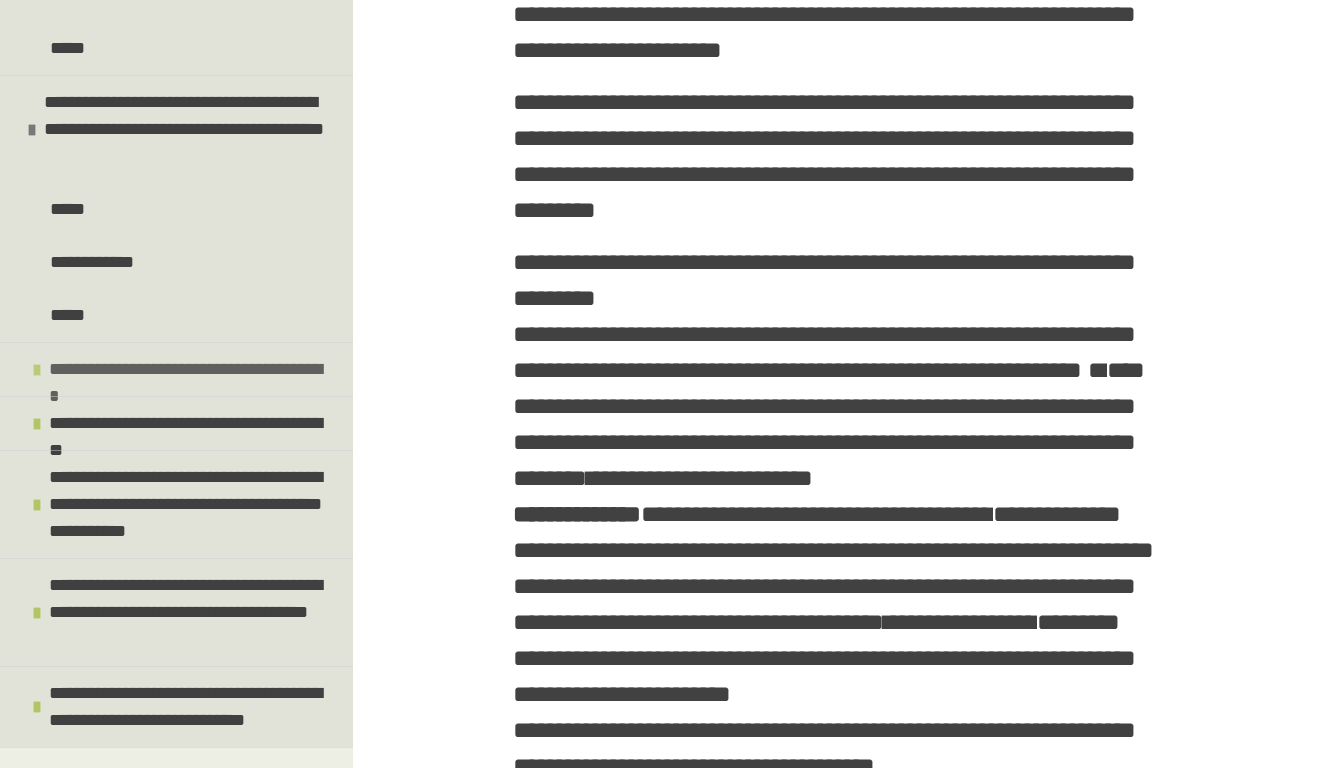click on "**********" at bounding box center [189, 369] 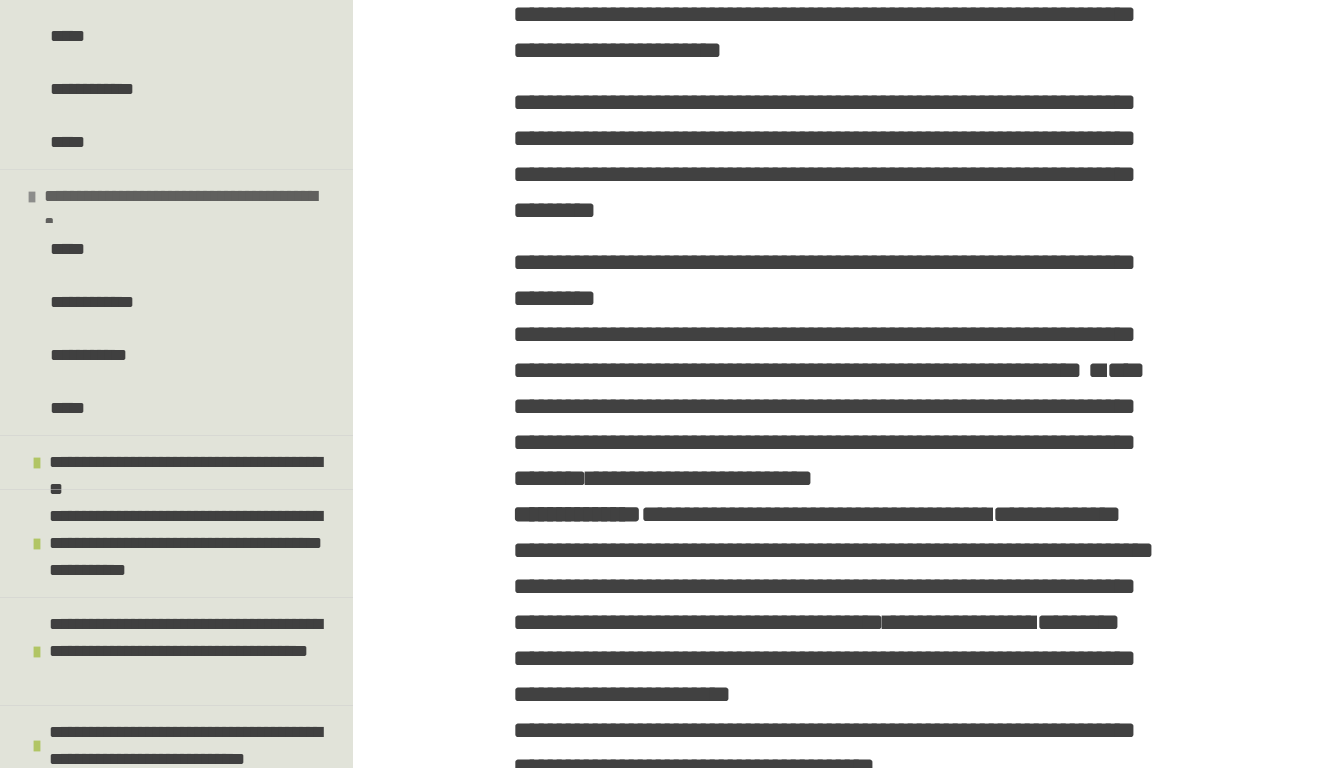 scroll, scrollTop: 7184, scrollLeft: 0, axis: vertical 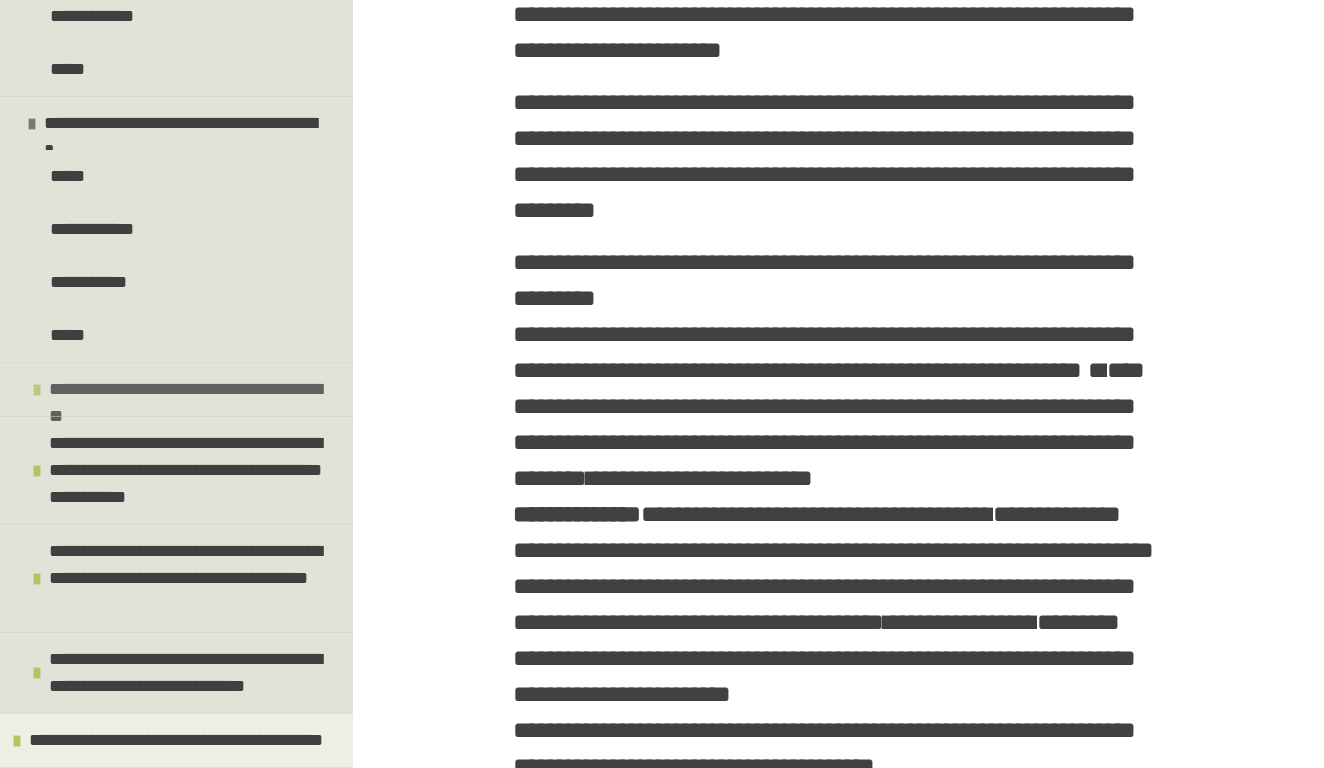click on "**********" at bounding box center [192, 389] 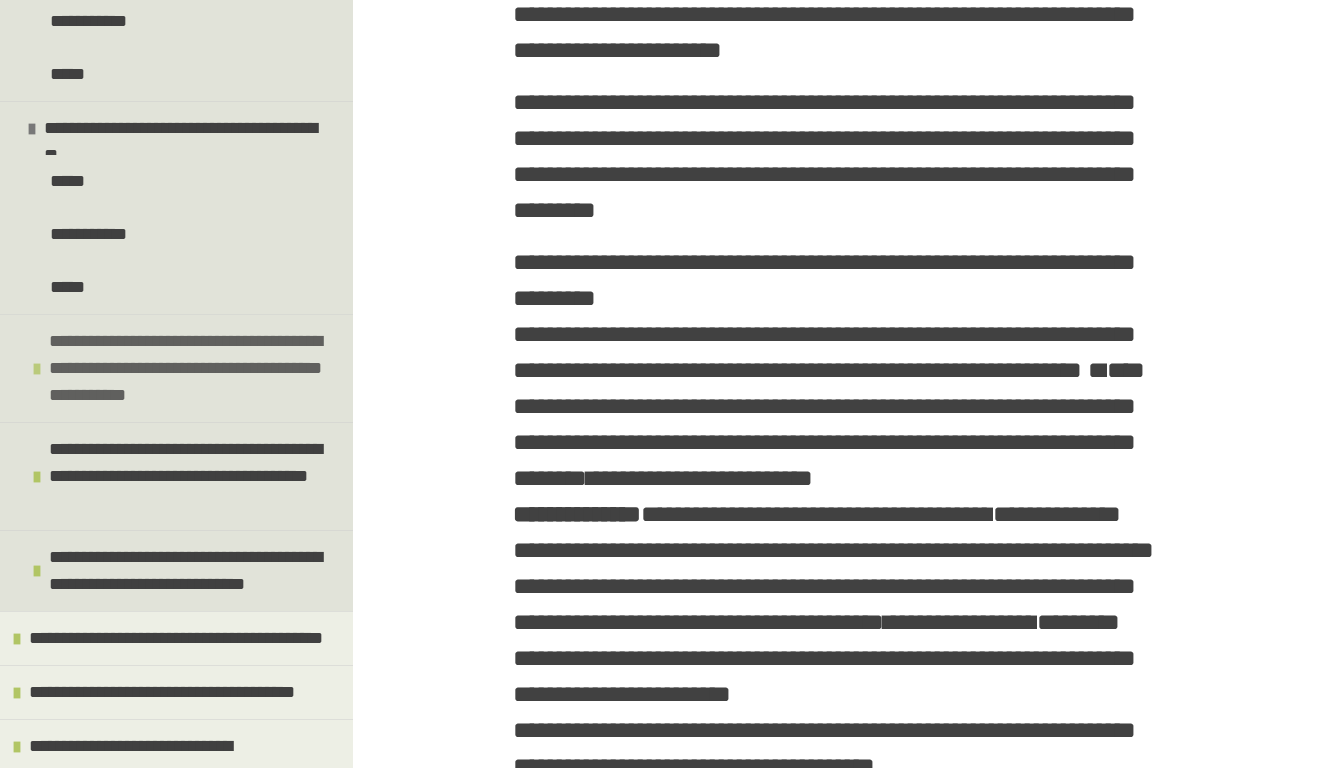 click on "**********" at bounding box center (196, 368) 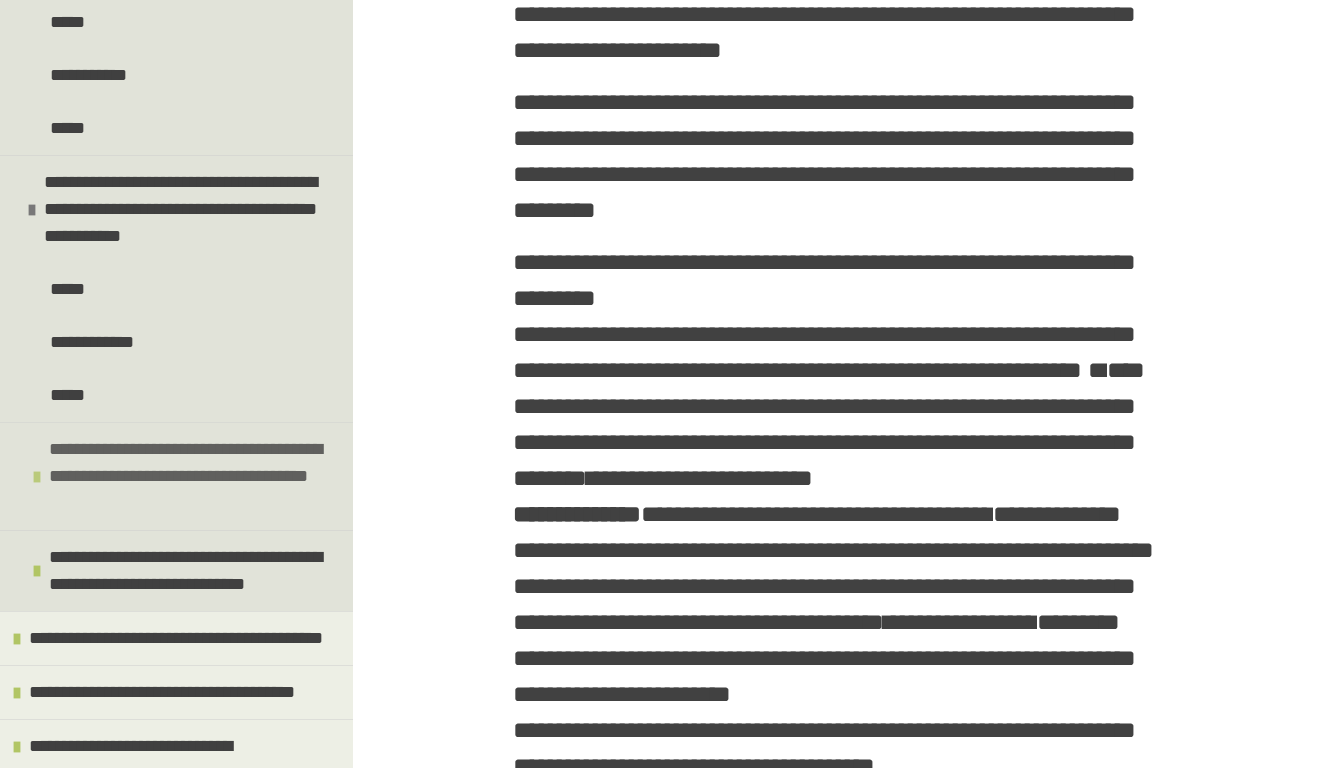 click on "**********" at bounding box center (196, 476) 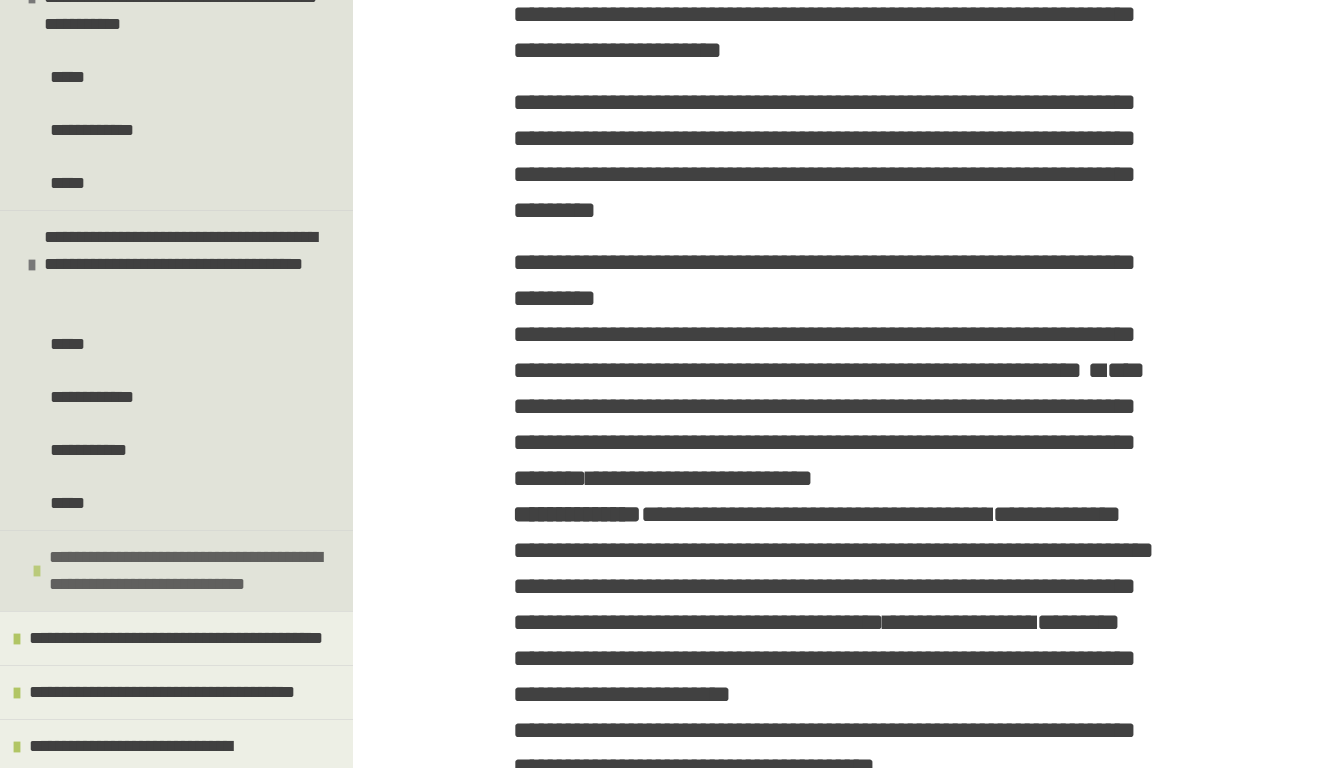 click on "**********" at bounding box center [196, 571] 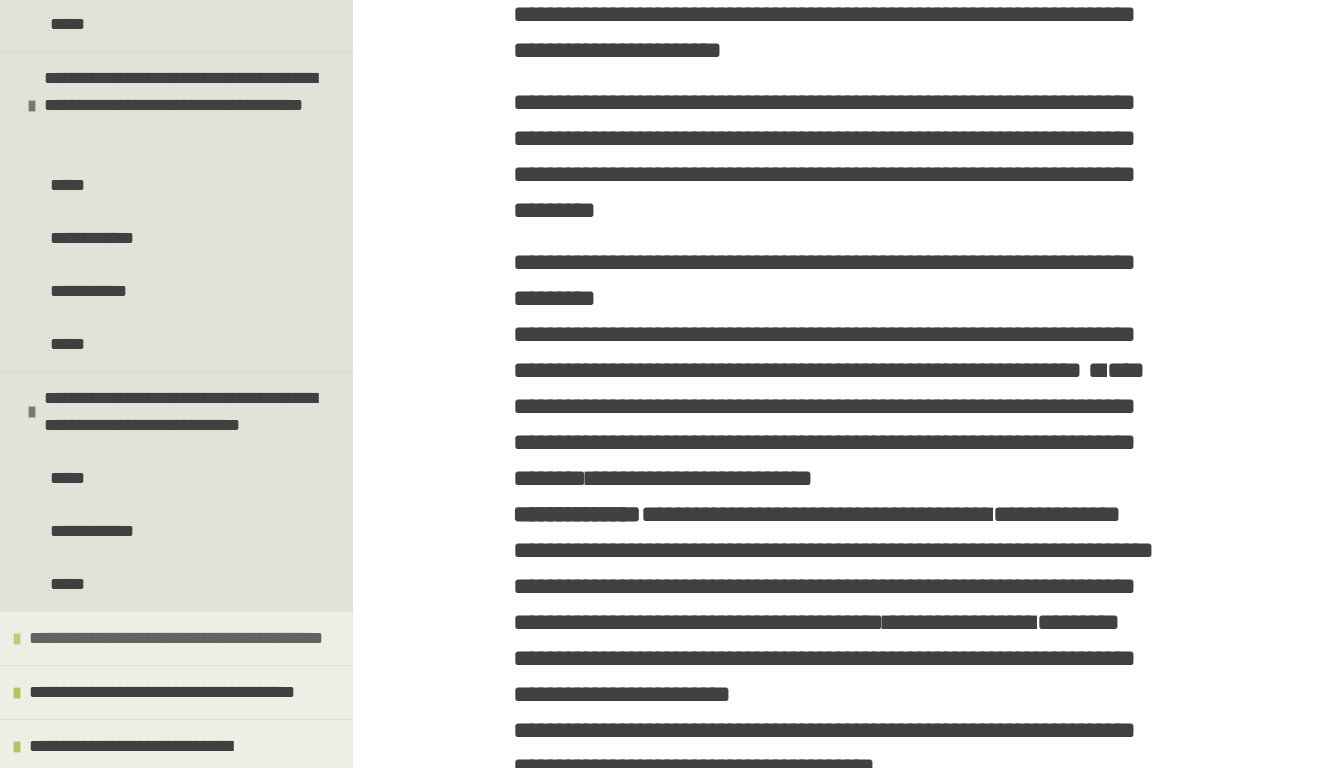 click on "**********" at bounding box center [179, 638] 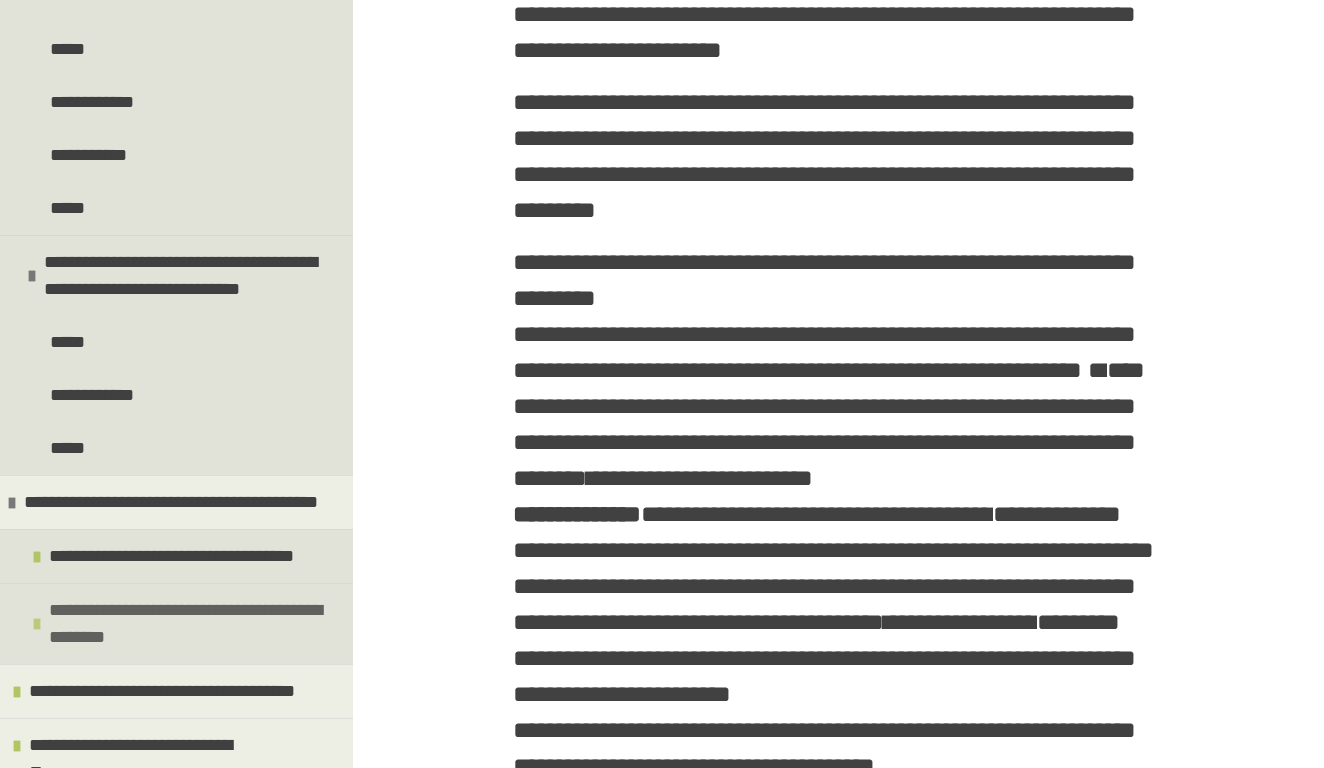 scroll, scrollTop: 8110, scrollLeft: 0, axis: vertical 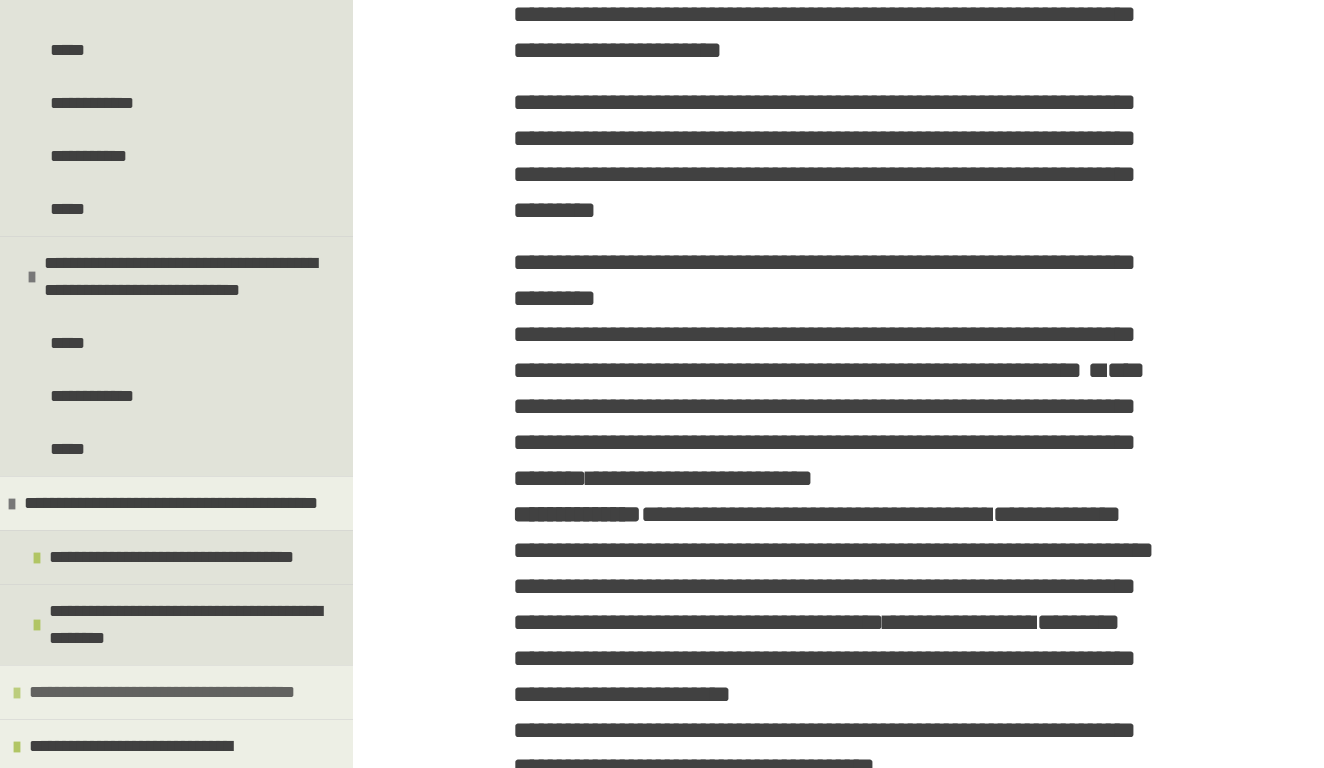 click on "**********" at bounding box center (172, 692) 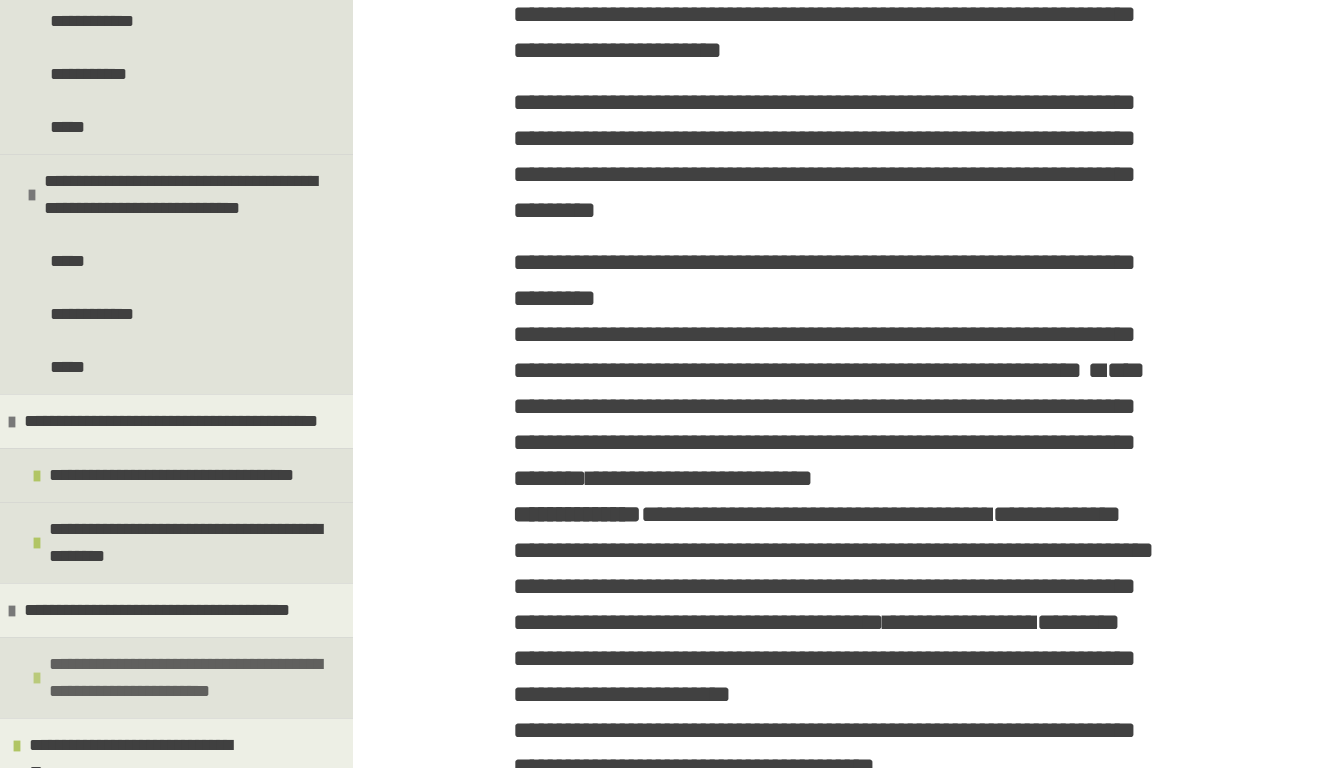 scroll, scrollTop: 8191, scrollLeft: 0, axis: vertical 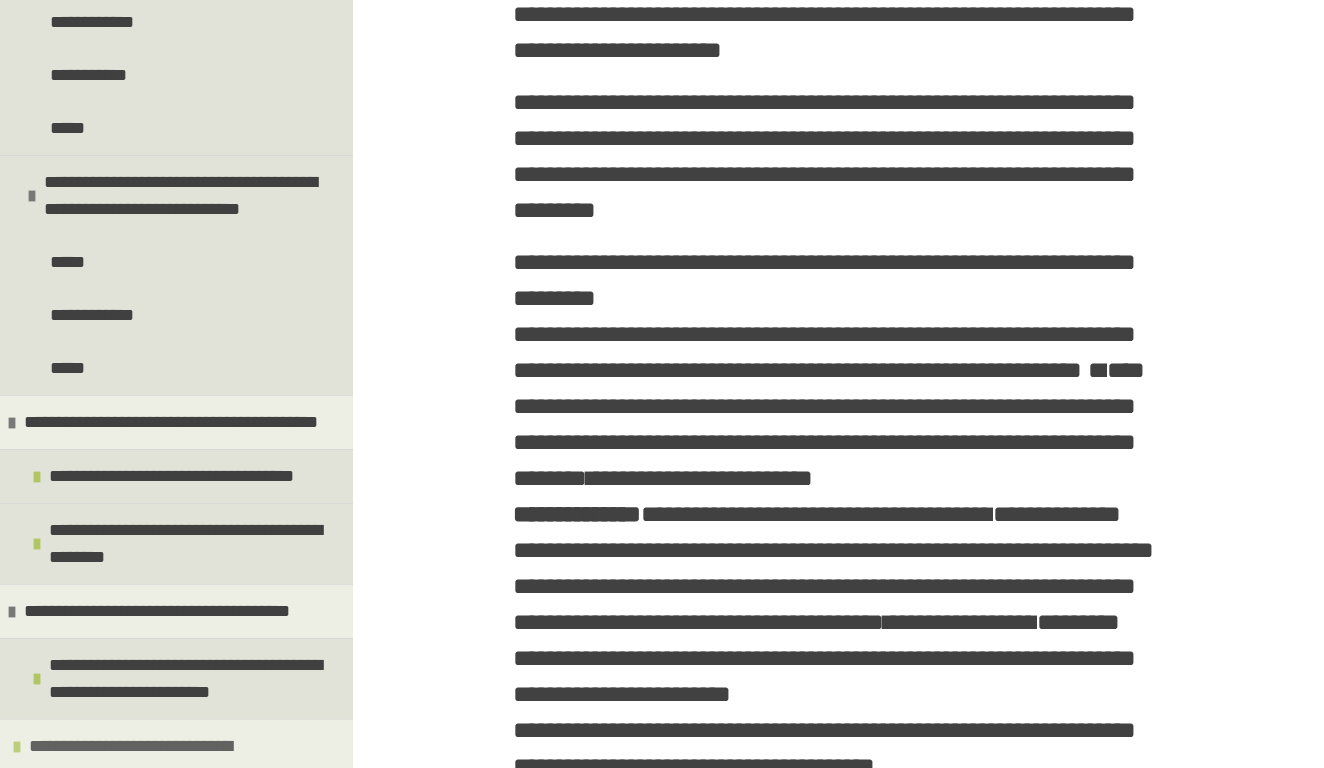 click on "**********" at bounding box center (140, 746) 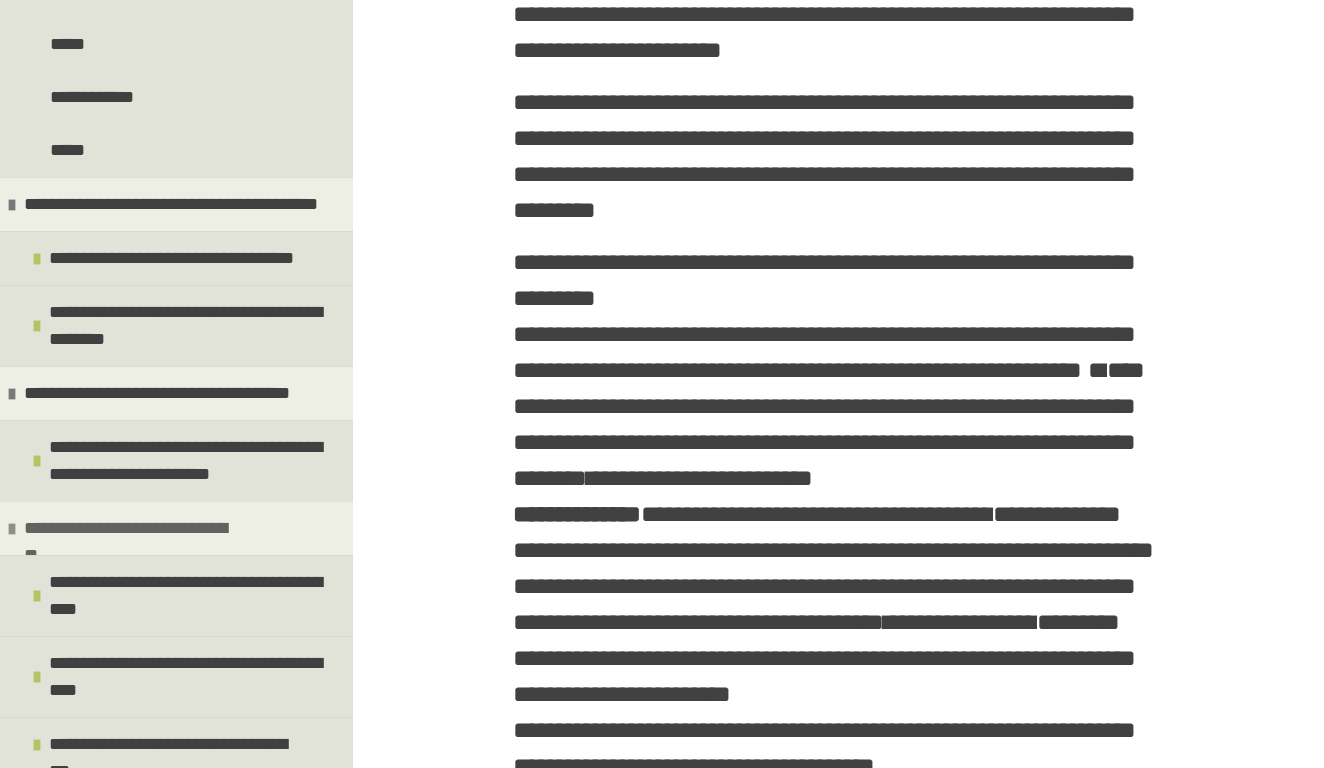 scroll, scrollTop: 8407, scrollLeft: 0, axis: vertical 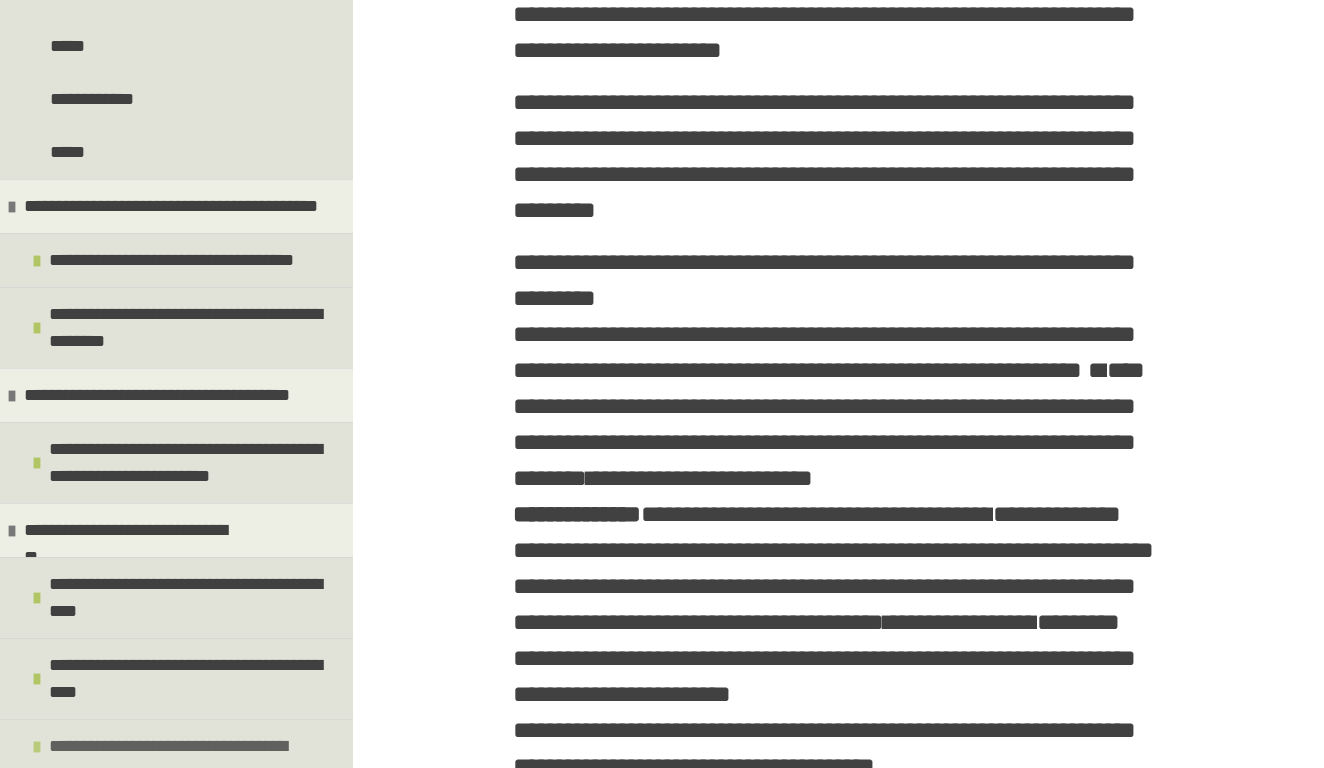 click on "**********" at bounding box center [176, 746] 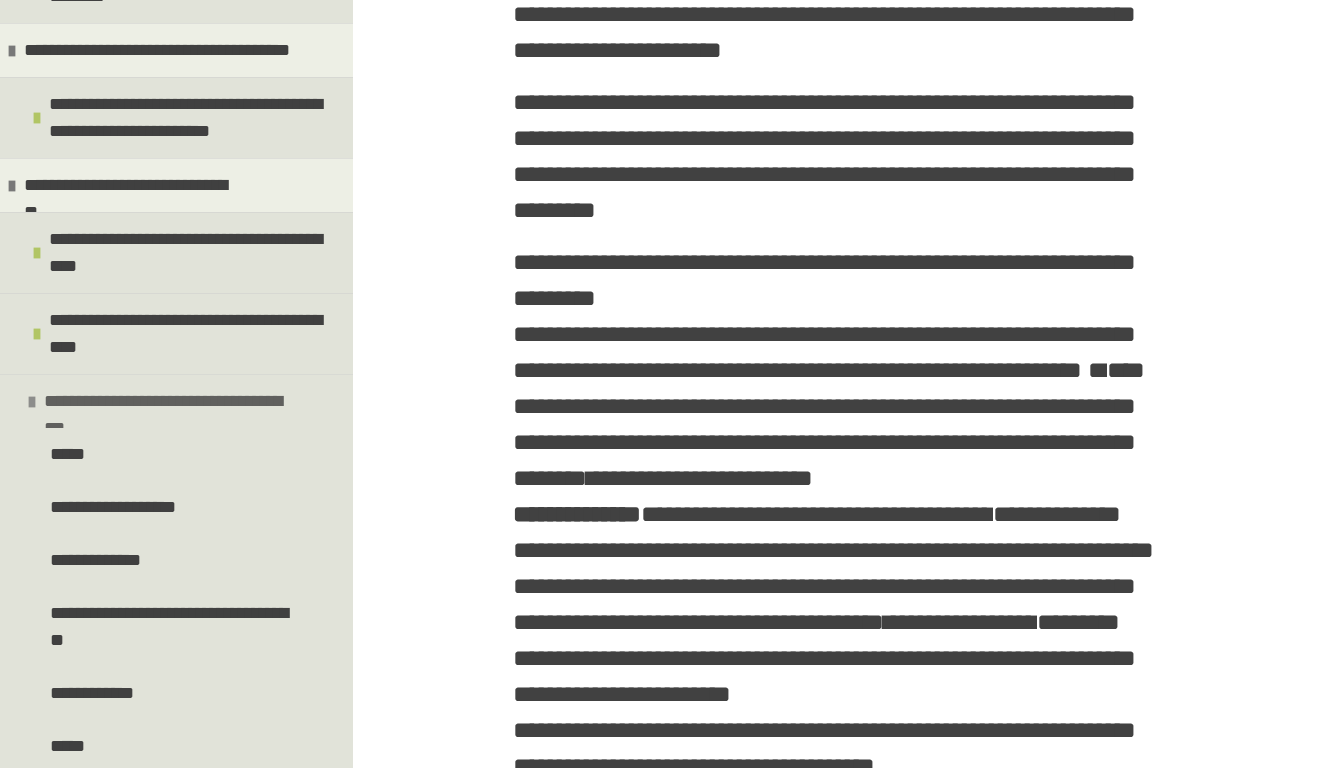 scroll, scrollTop: 8752, scrollLeft: 0, axis: vertical 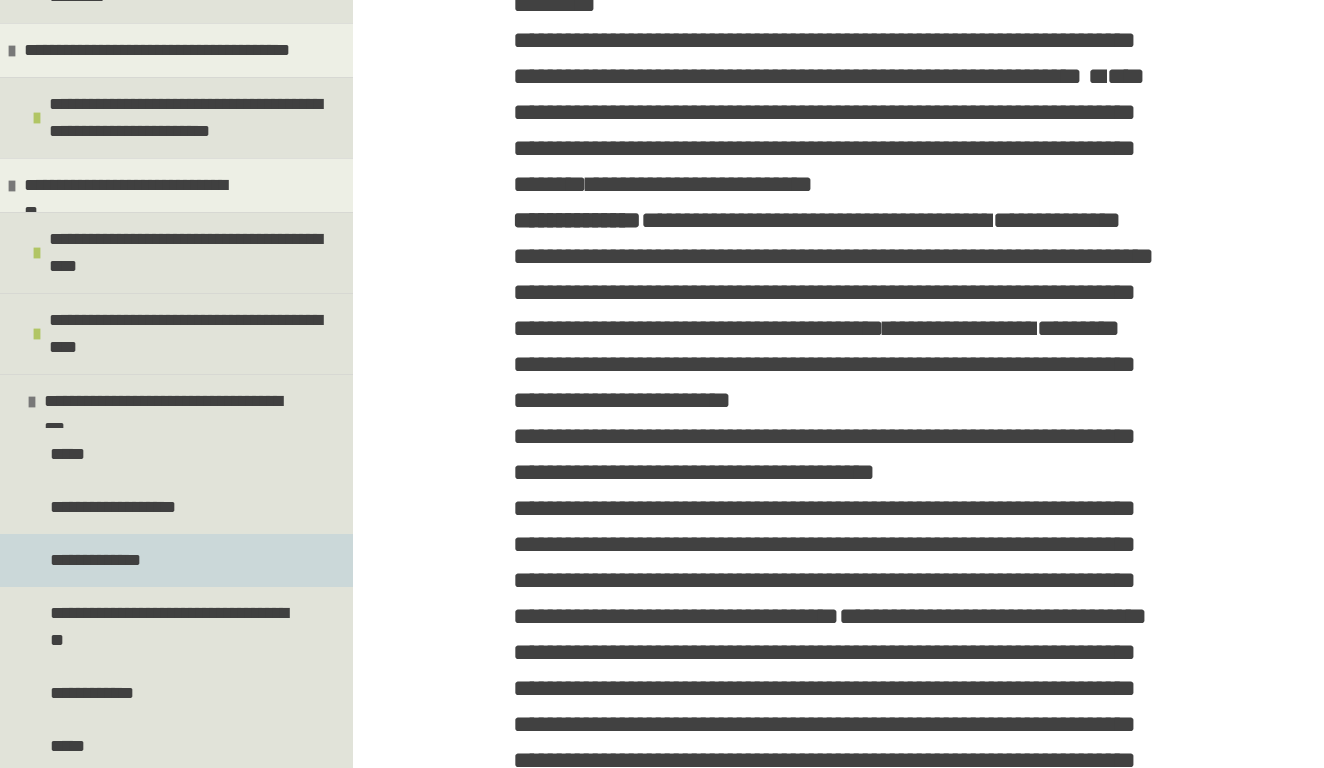 click on "**********" at bounding box center (176, 560) 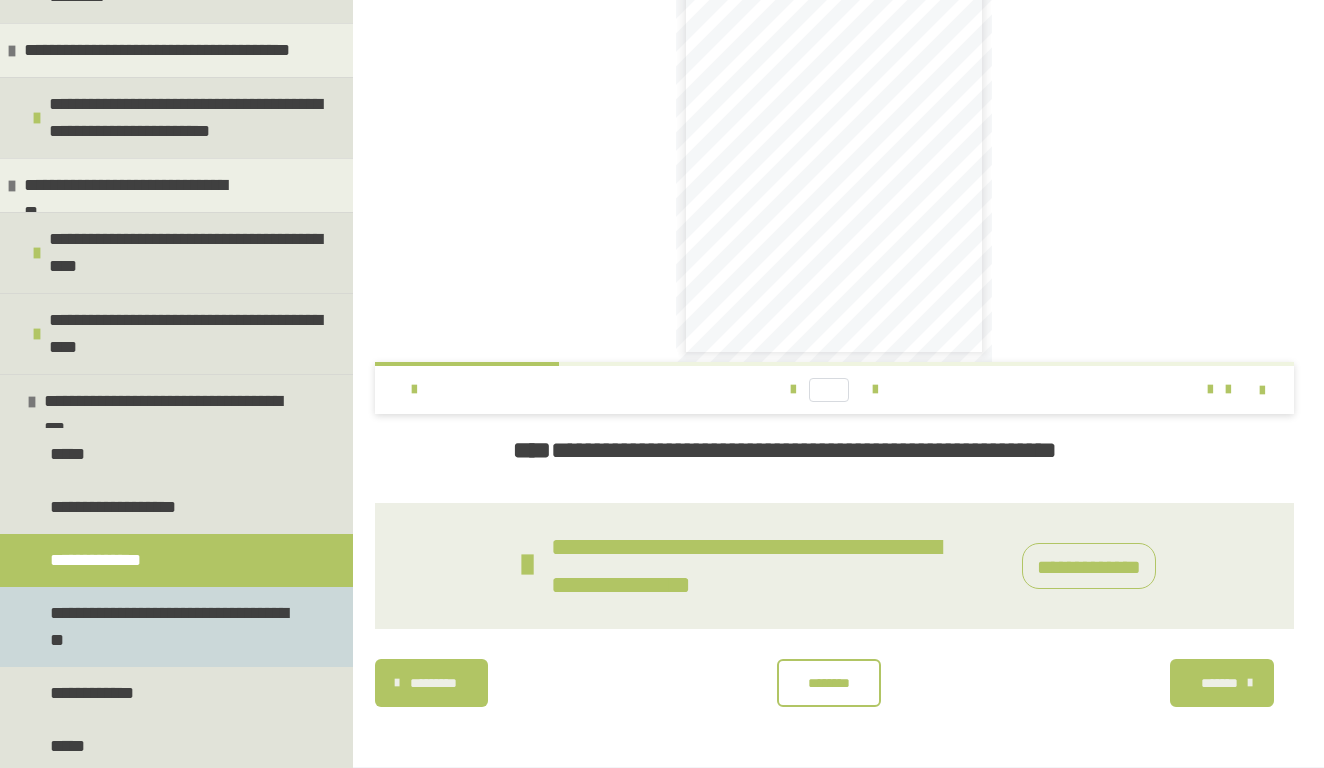 scroll, scrollTop: 619, scrollLeft: 0, axis: vertical 